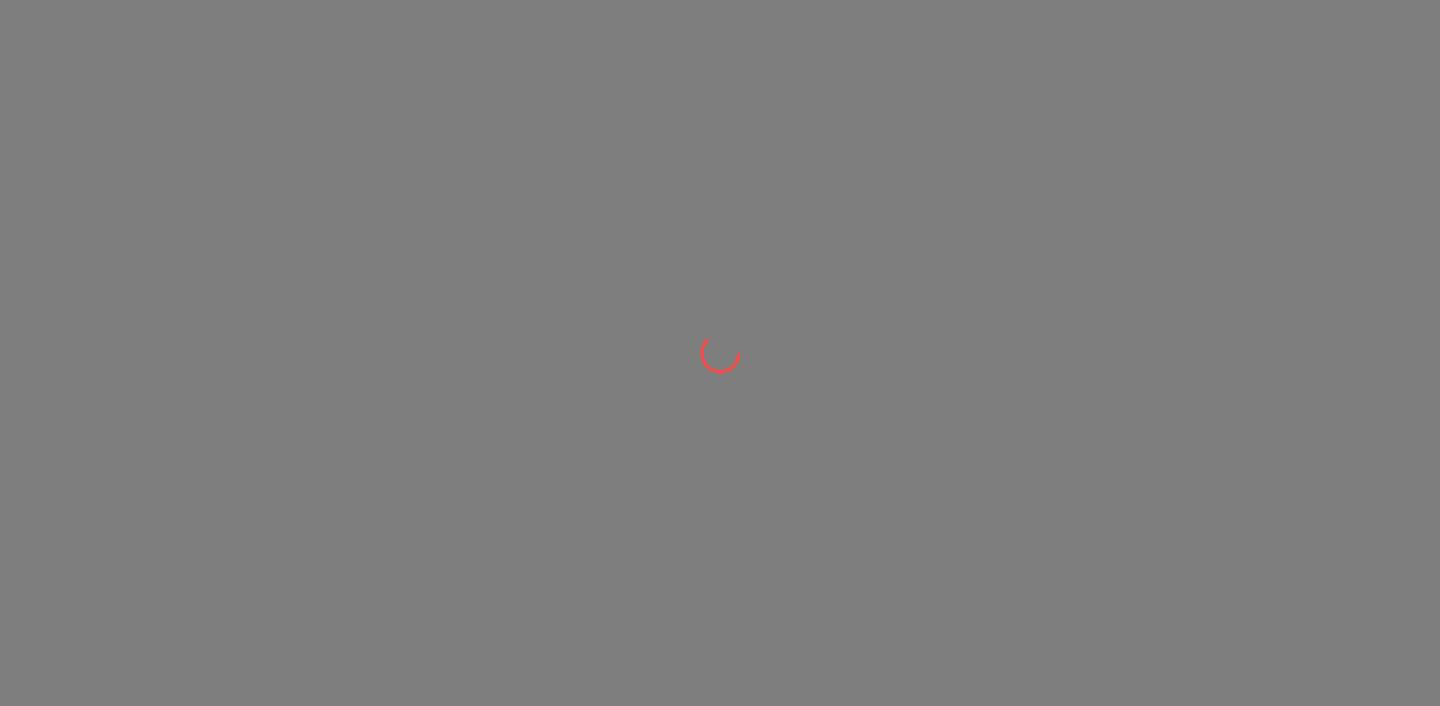 scroll, scrollTop: 0, scrollLeft: 0, axis: both 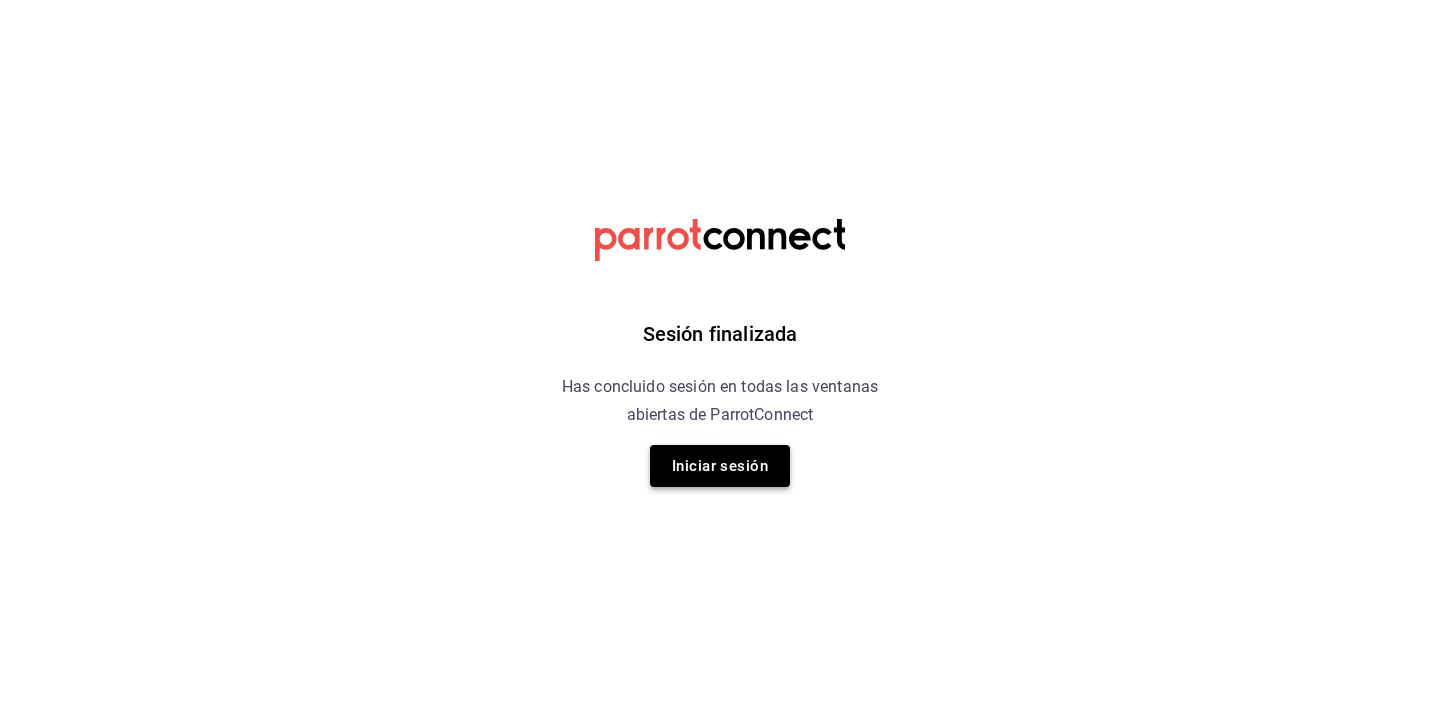 click on "Iniciar sesión" at bounding box center [720, 466] 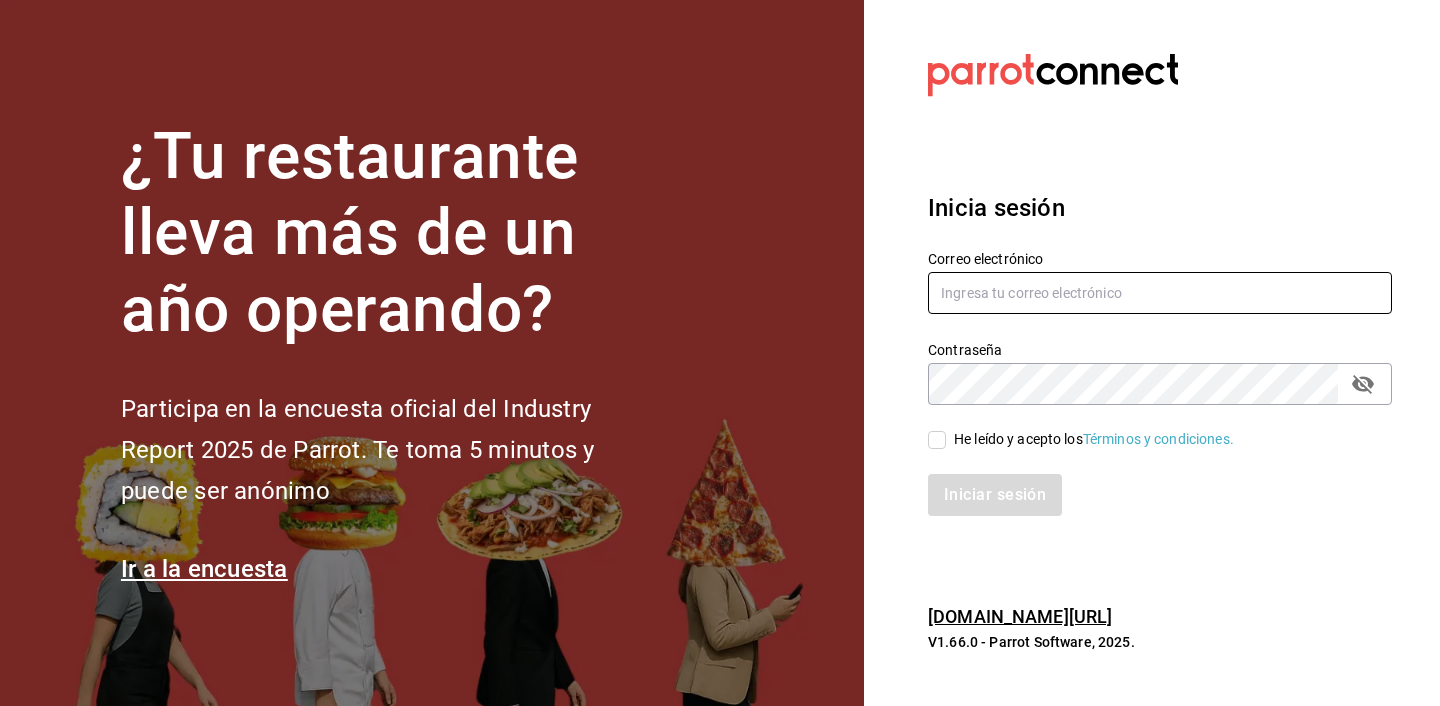 type on "admin@cholas.mx" 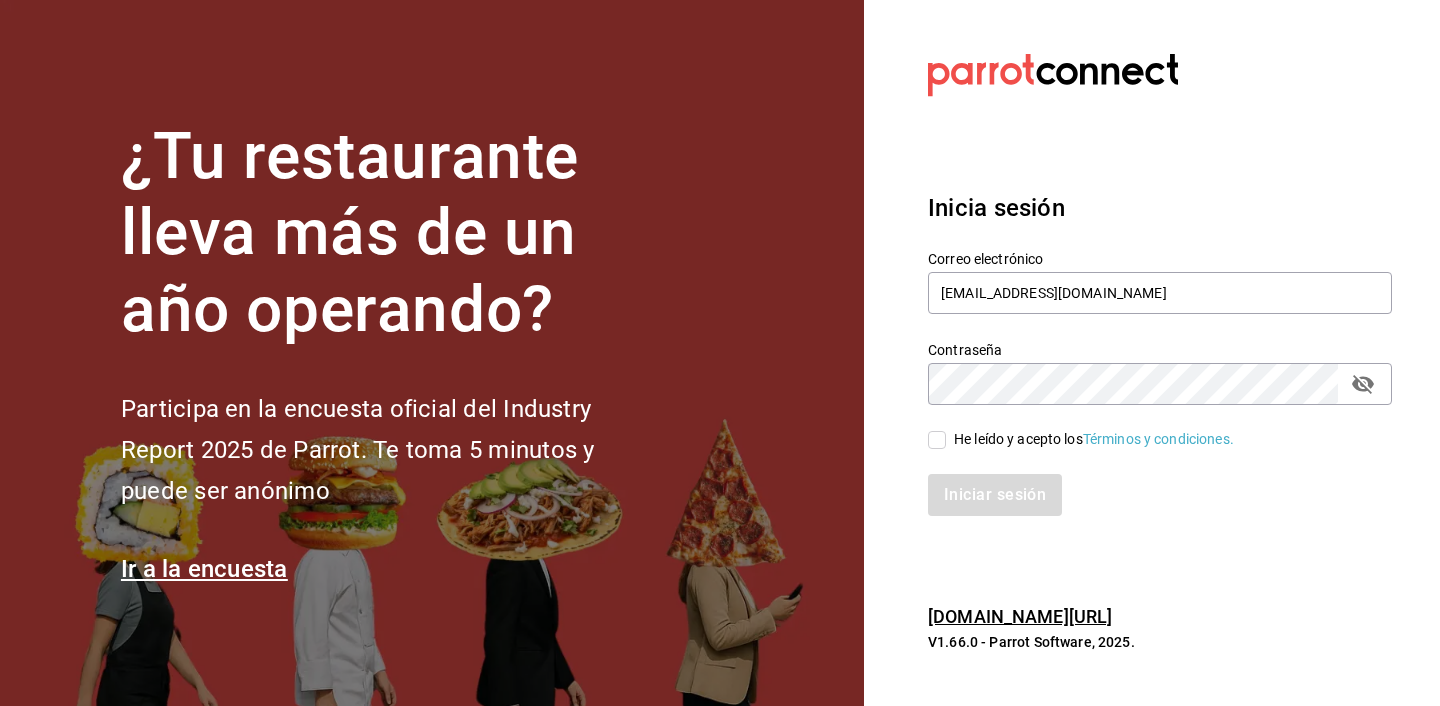 click on "He leído y acepto los  Términos y condiciones." at bounding box center [937, 440] 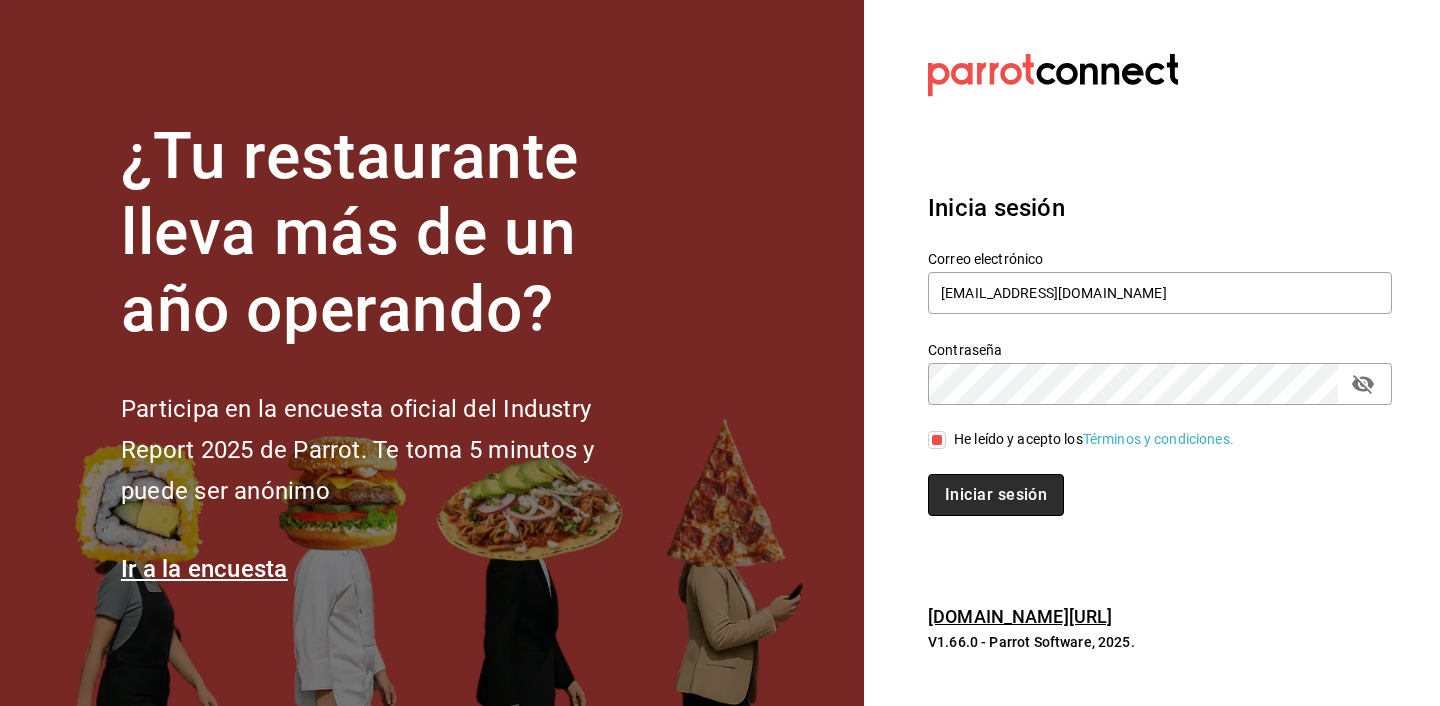 click on "Iniciar sesión" at bounding box center (996, 495) 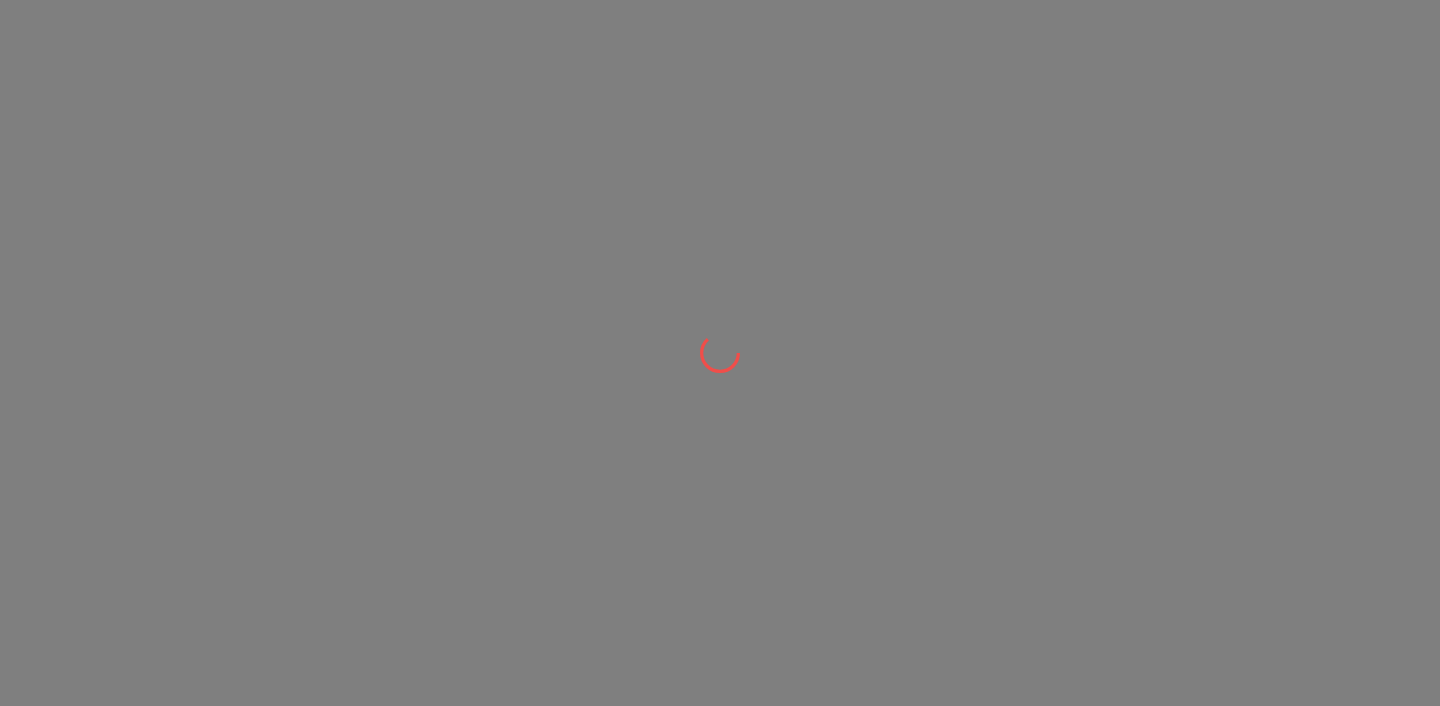 scroll, scrollTop: 0, scrollLeft: 0, axis: both 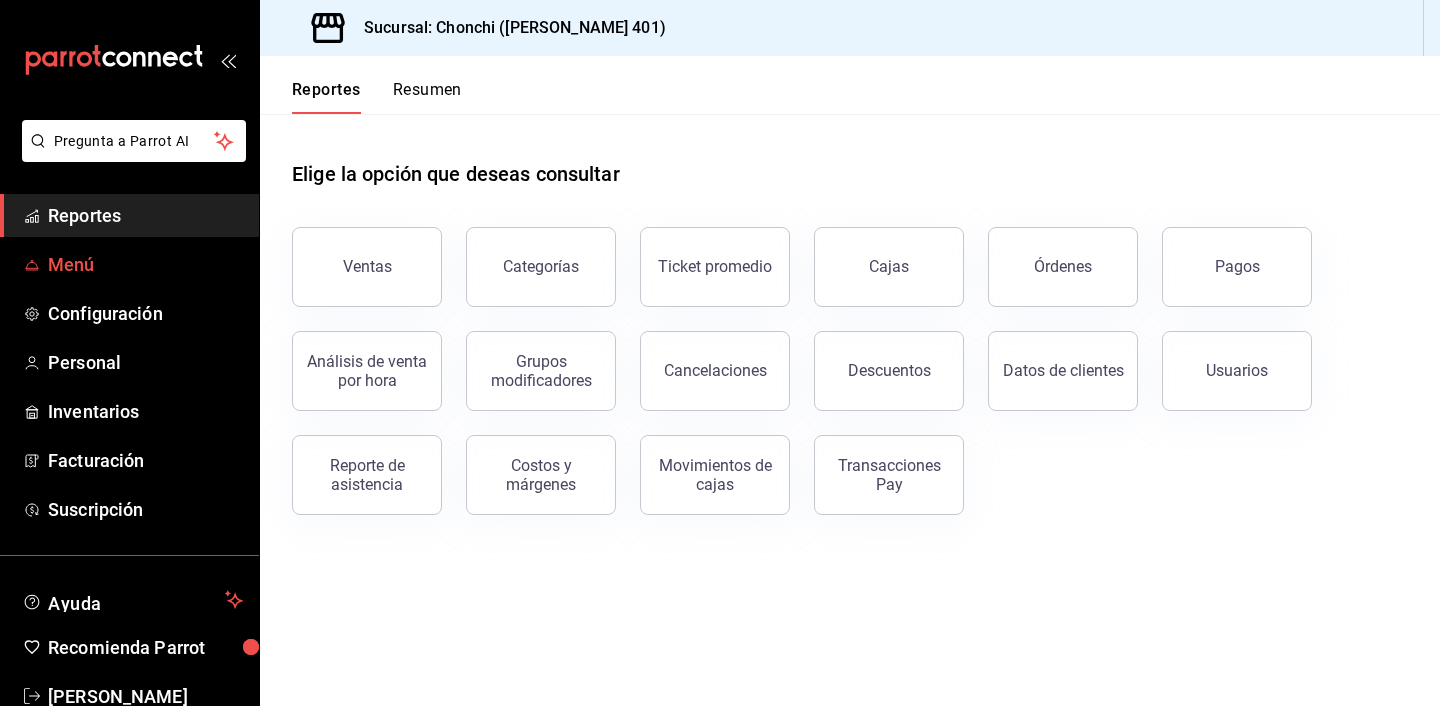 click on "Menú" at bounding box center (145, 264) 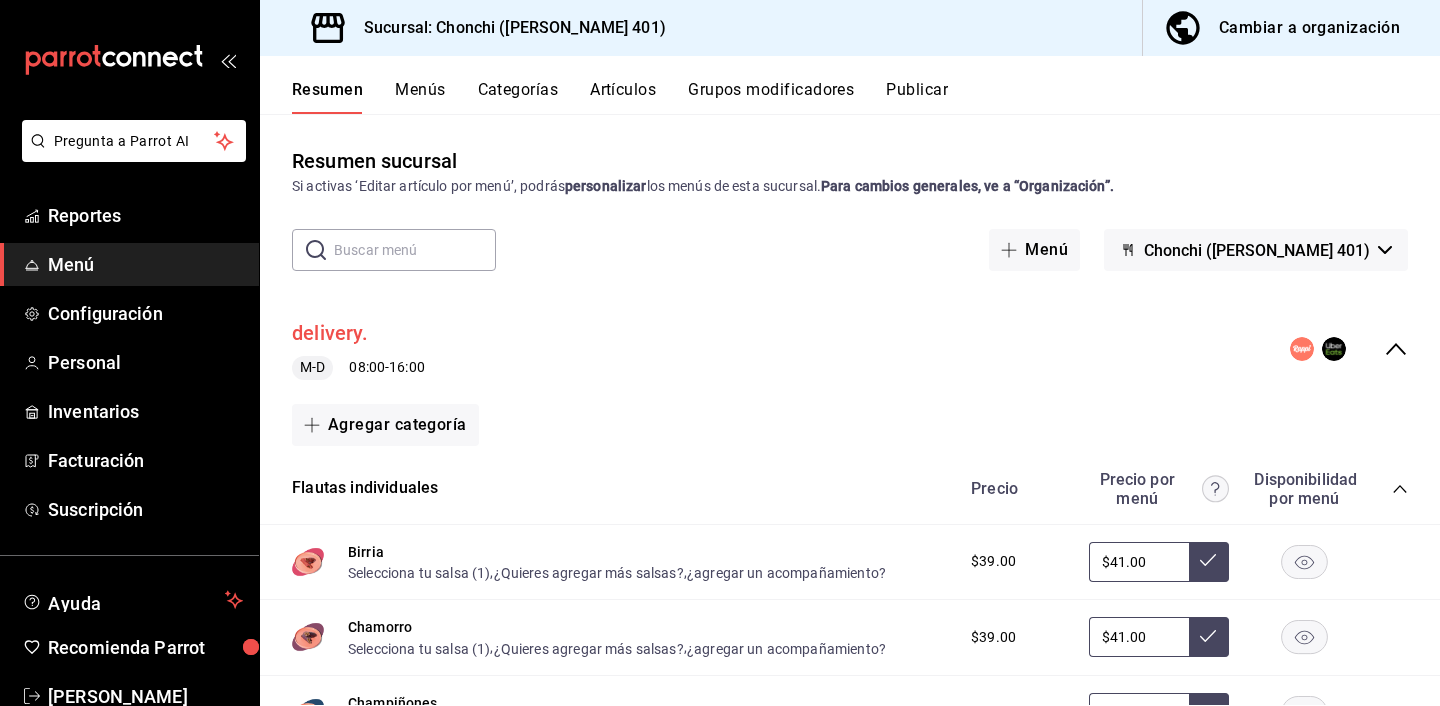 click on "delivery." at bounding box center [330, 333] 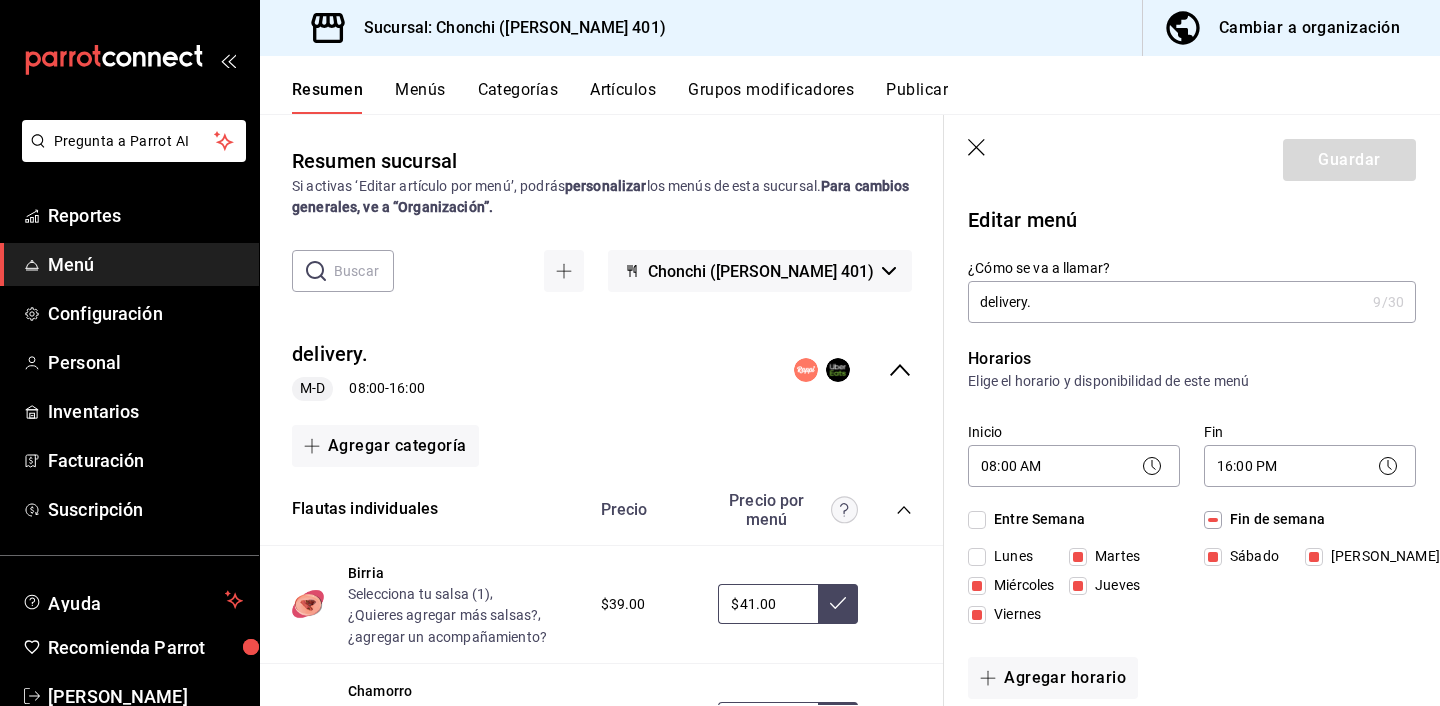 click on "Lunes" at bounding box center [1009, 556] 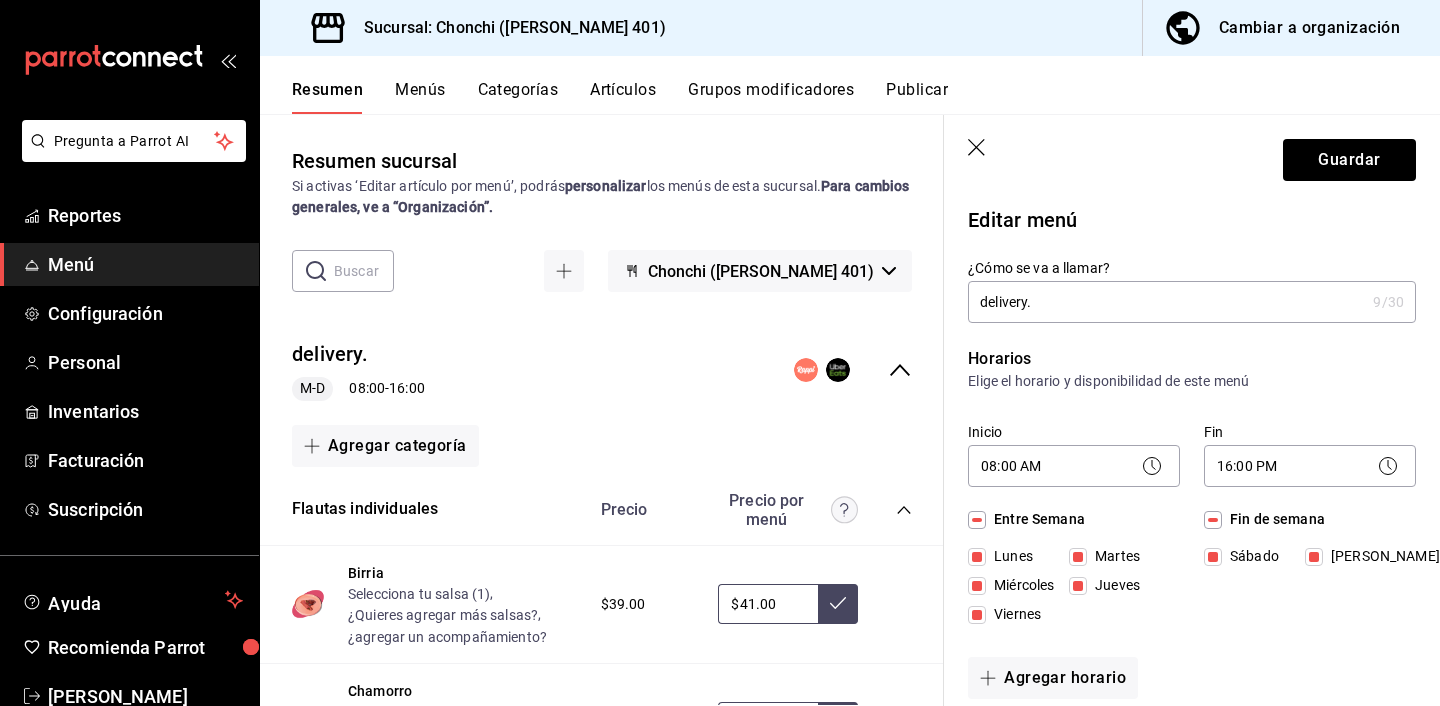 click on "[PERSON_NAME]" at bounding box center (1314, 557) 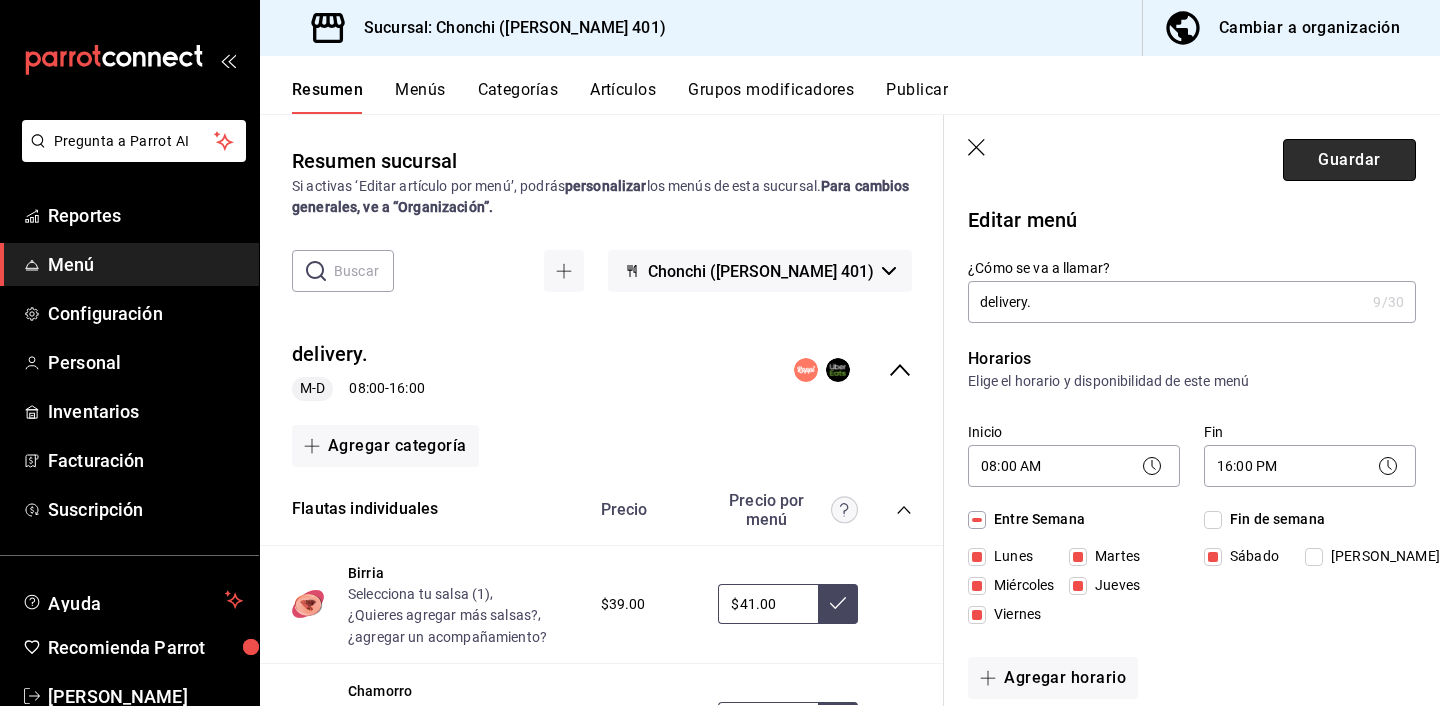 click on "Guardar" at bounding box center (1349, 160) 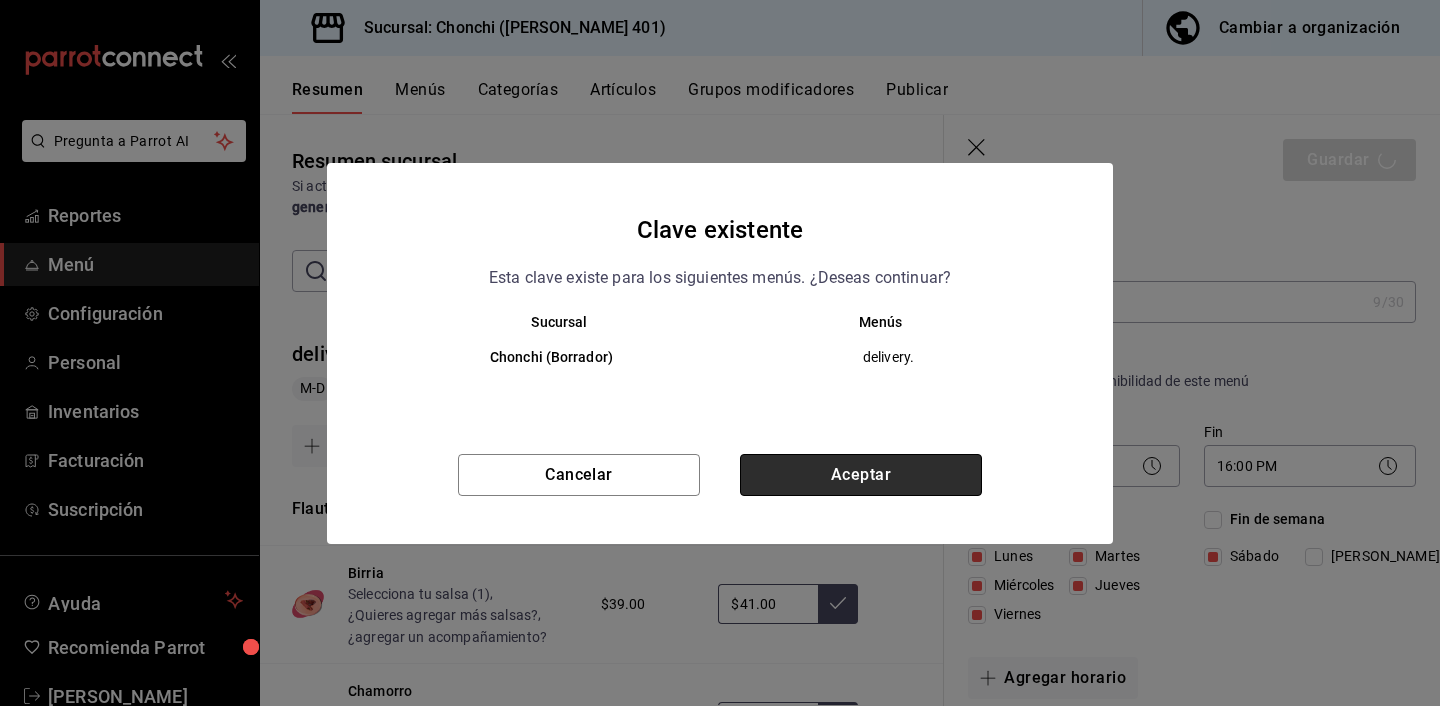 click on "Aceptar" at bounding box center [861, 475] 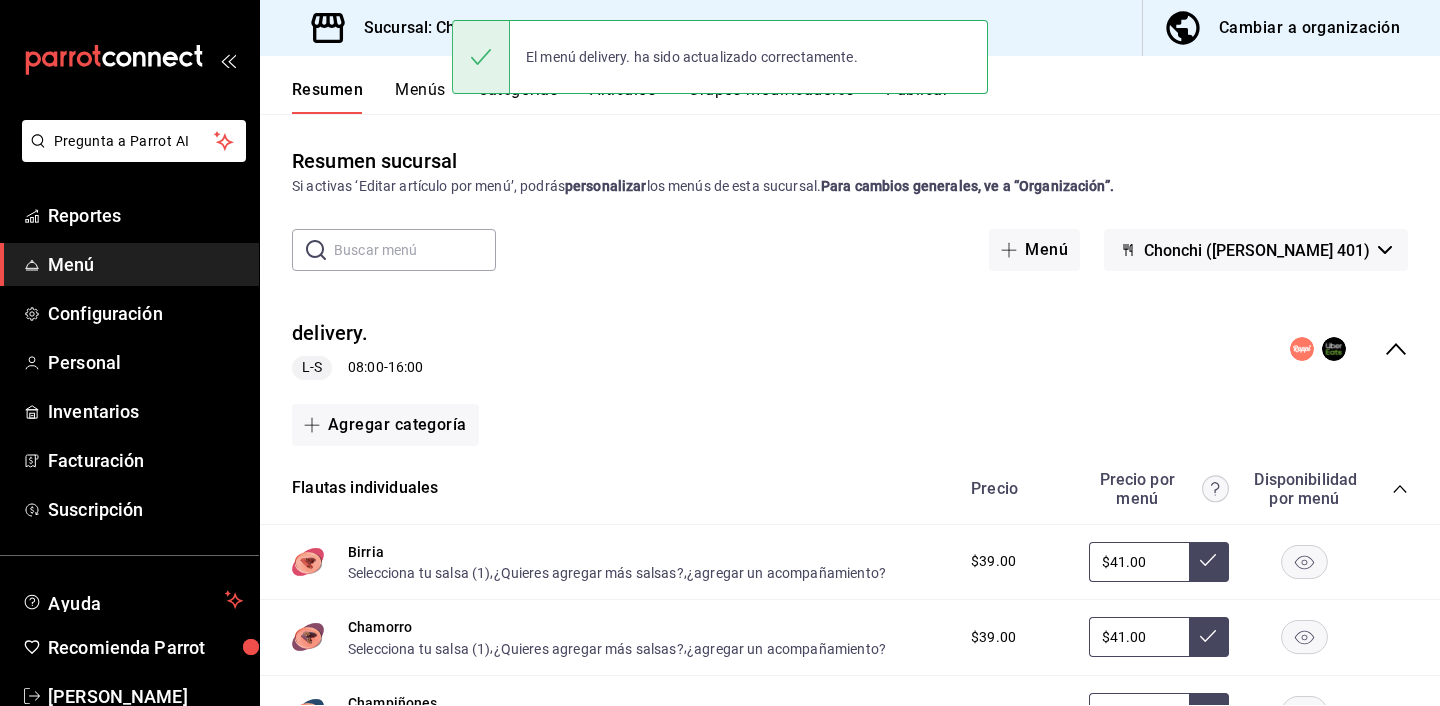 click 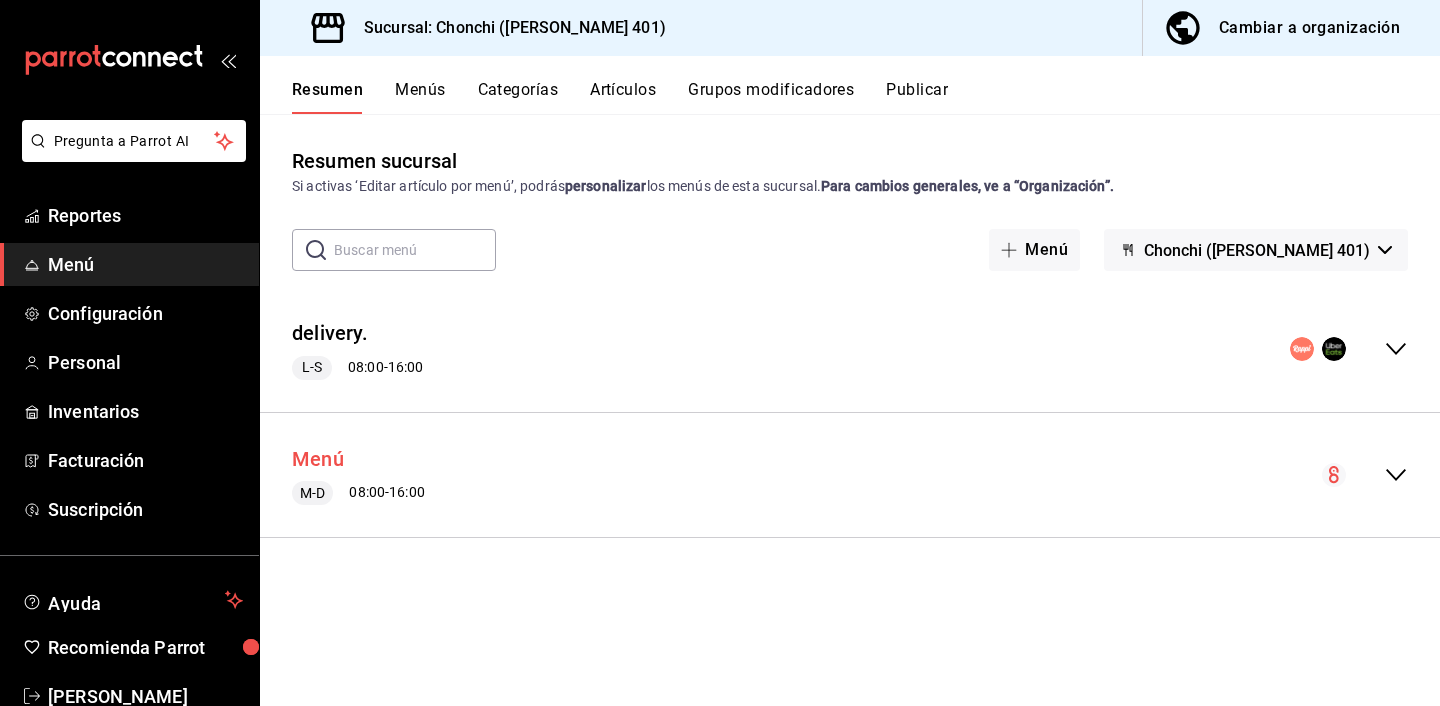 click on "Menú" at bounding box center (318, 459) 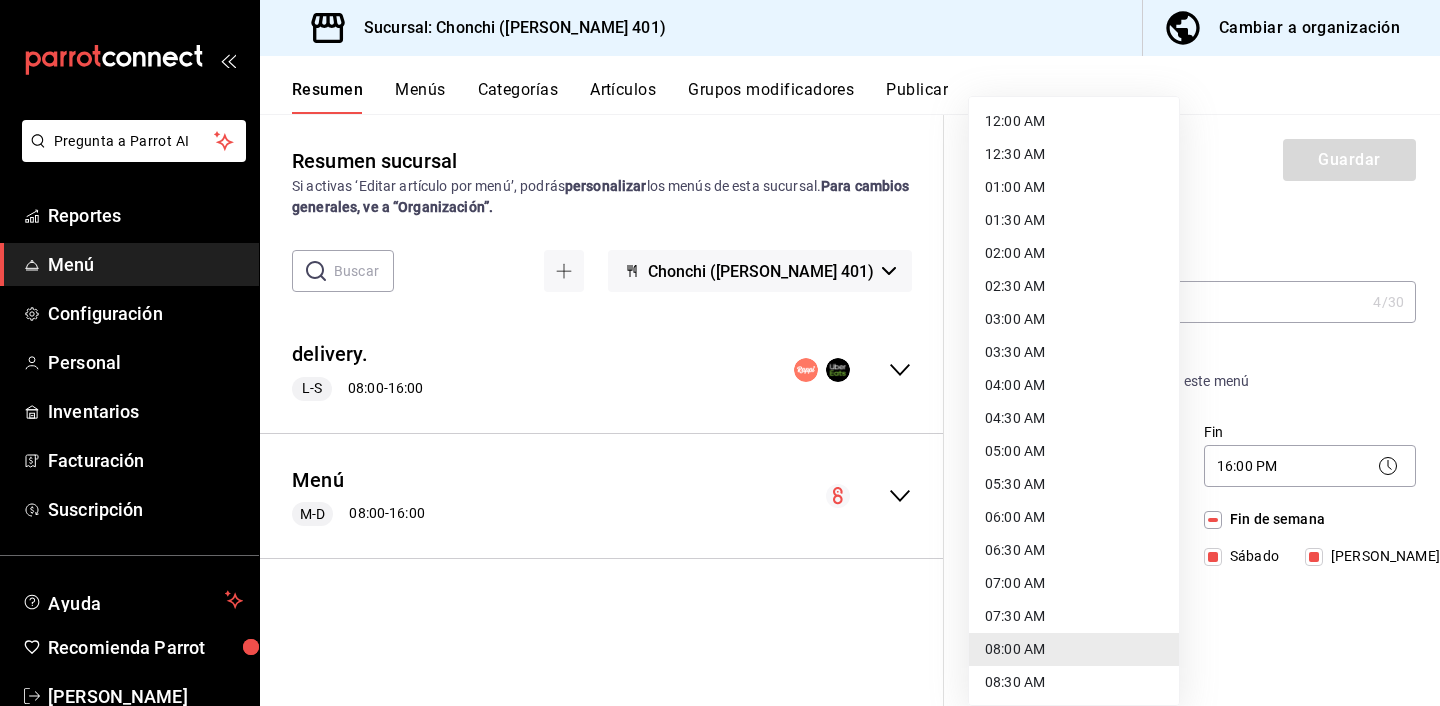 click on "Pregunta a Parrot AI Reportes   Menú   Configuración   Personal   Inventarios   Facturación   Suscripción   Ayuda Recomienda Parrot   [PERSON_NAME]   Sugerir nueva función   Sucursal: Chonchi ([PERSON_NAME] 401) Cambiar a organización Resumen Menús Categorías Artículos Grupos modificadores Publicar Resumen sucursal Si activas ‘Editar artículo por menú’, podrás  personalizar  los menús de esta sucursal.  Para cambios generales, ve a “Organización”. ​ ​ Chonchi ([PERSON_NAME] 401) delivery. L-S 08:00  -  16:00 Agregar categoría Flautas individuales Precio Precio por menú   Birria Selecciona tu salsa (1) ,  ¿Quieres agregar más salsas? ,  ¿agregar un acompañamiento? $39.00 $41.00 Chamorro Selecciona tu salsa (1) ,  ¿Quieres agregar más salsas? ,  ¿agregar un acompañamiento? $39.00 $41.00 Champiñones Selecciona tu salsa (1) ,  ¿Quieres agregar más salsas? ,  ¿agregar un acompañamiento? $39.00 $41.00 Chicharrón Selecciona tu salsa (1) ,  ¿Quieres agregar más salsas? ,  $39.00 ," at bounding box center (720, 353) 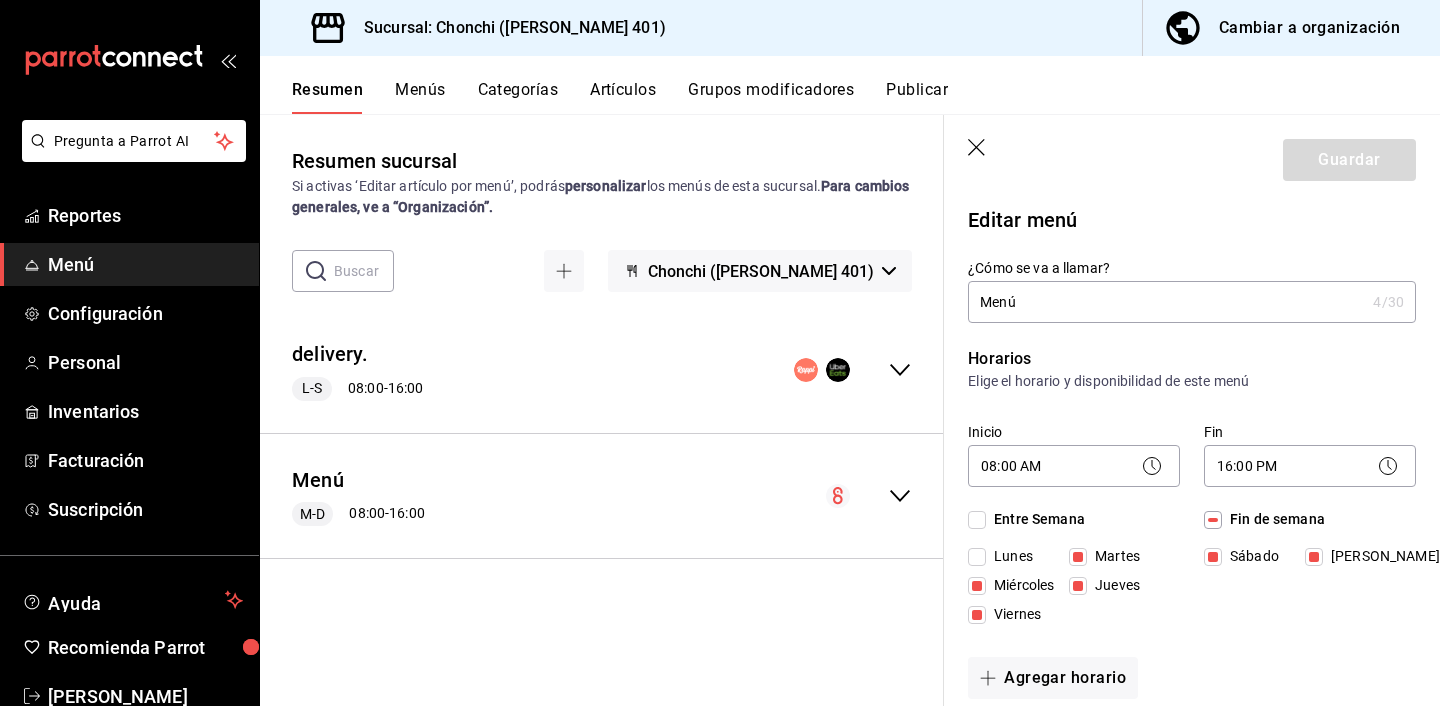 click on "Lunes" at bounding box center (1009, 556) 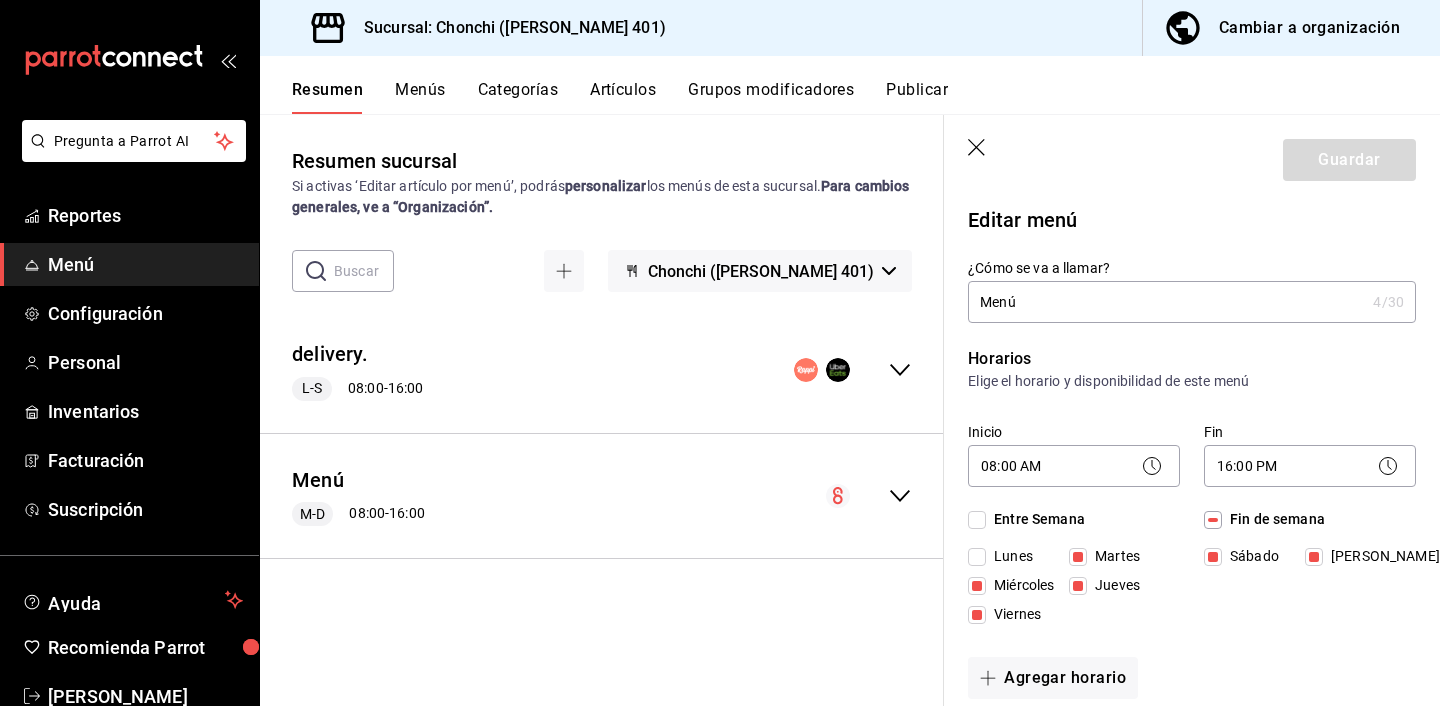 click on "Lunes" at bounding box center (977, 557) 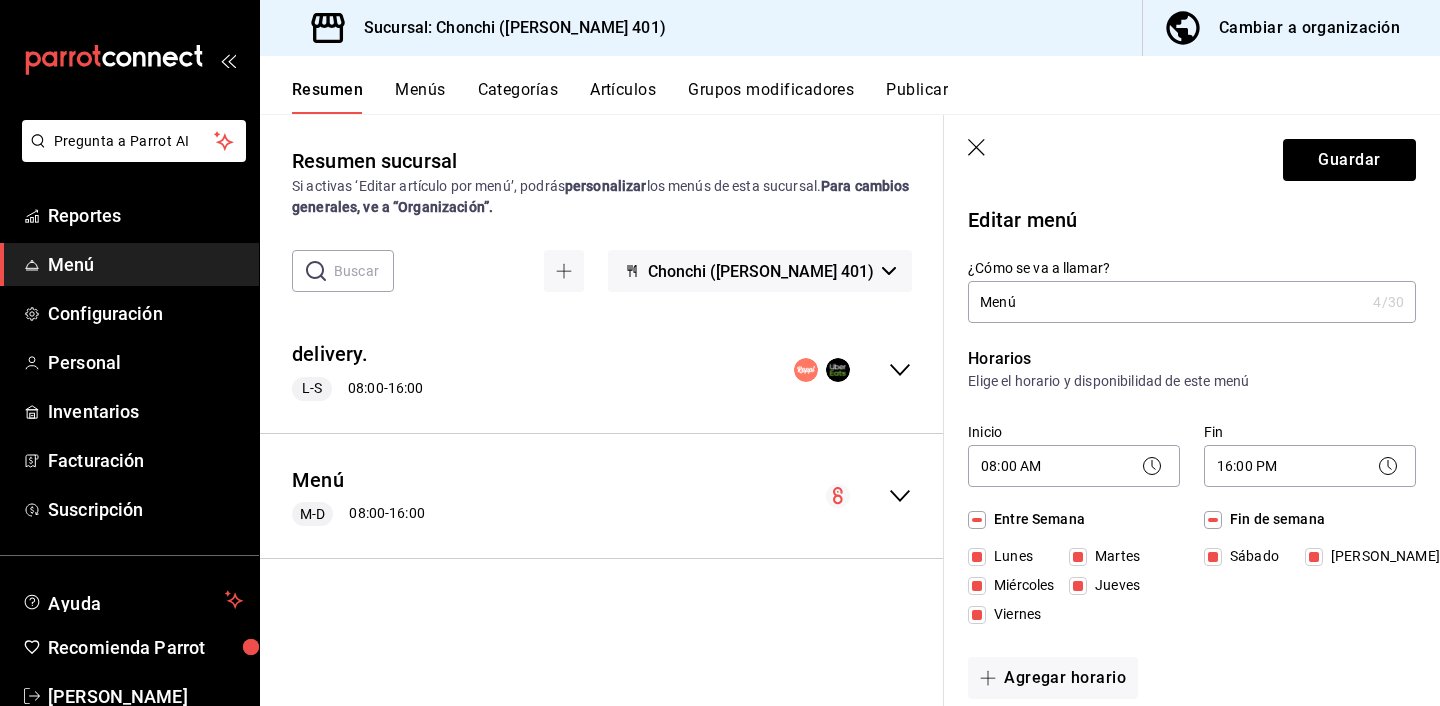 click on "[PERSON_NAME]" at bounding box center [1381, 556] 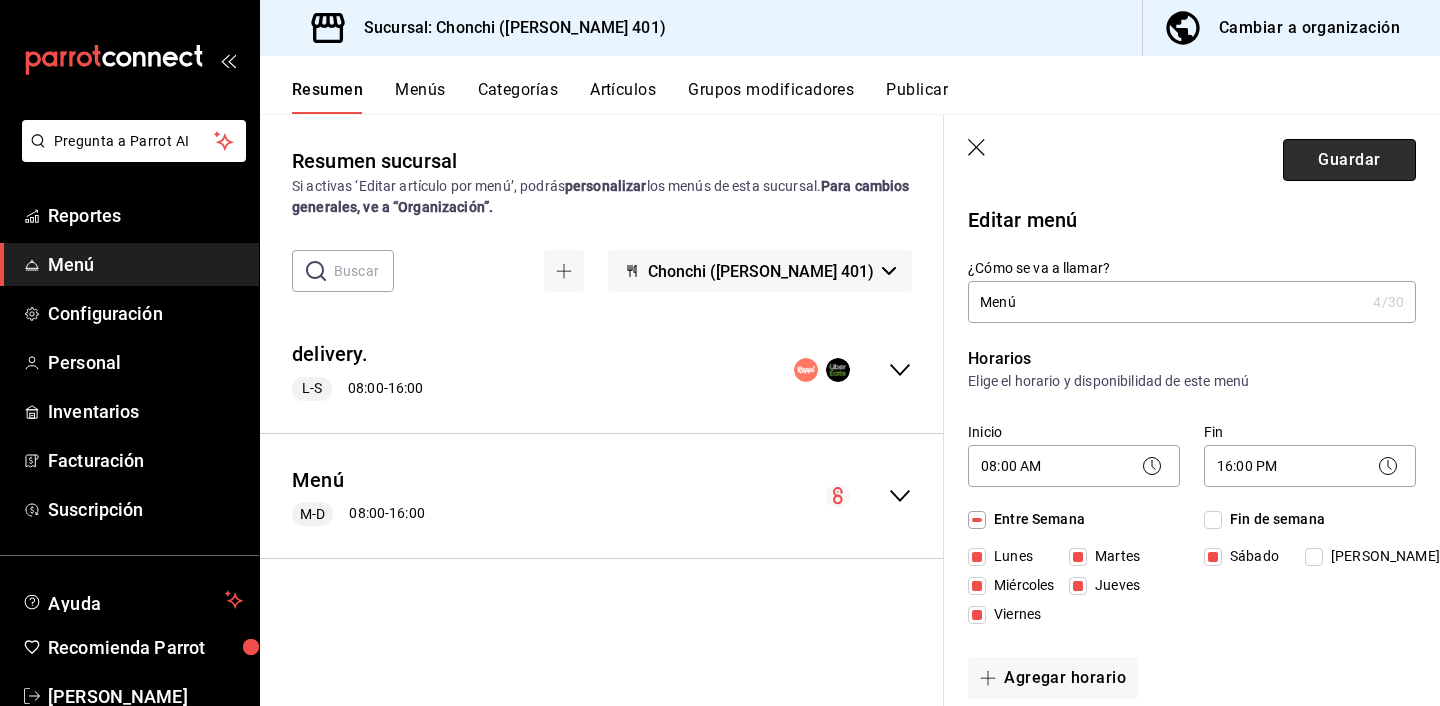 click on "Guardar" at bounding box center [1349, 160] 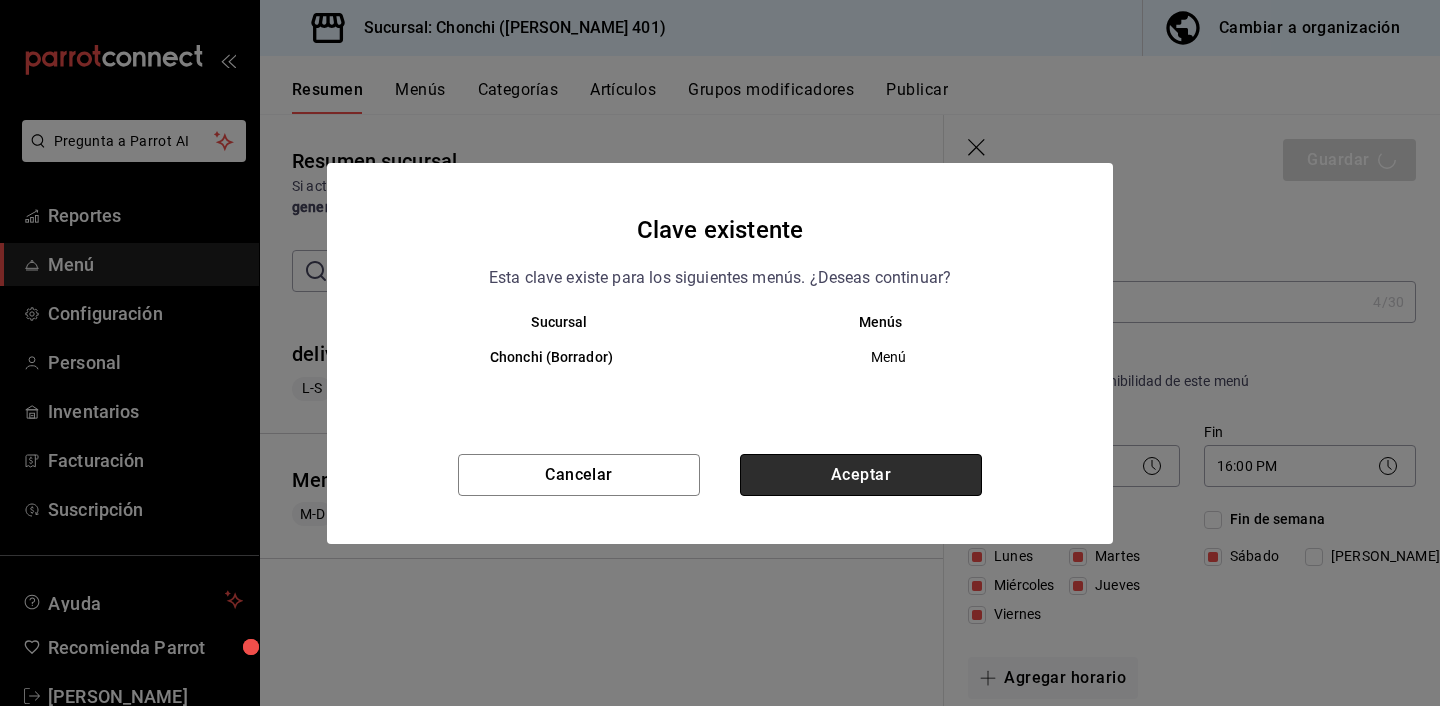 click on "Aceptar" at bounding box center [861, 475] 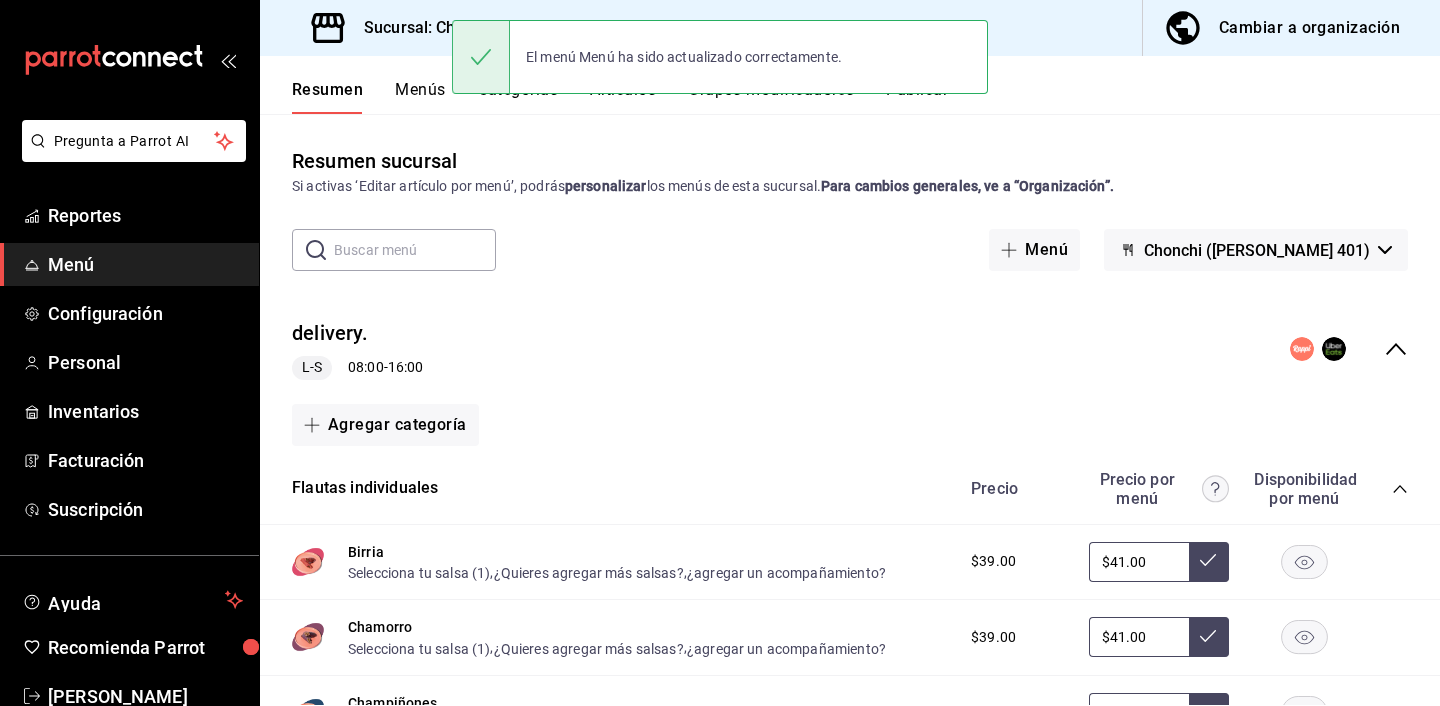 click 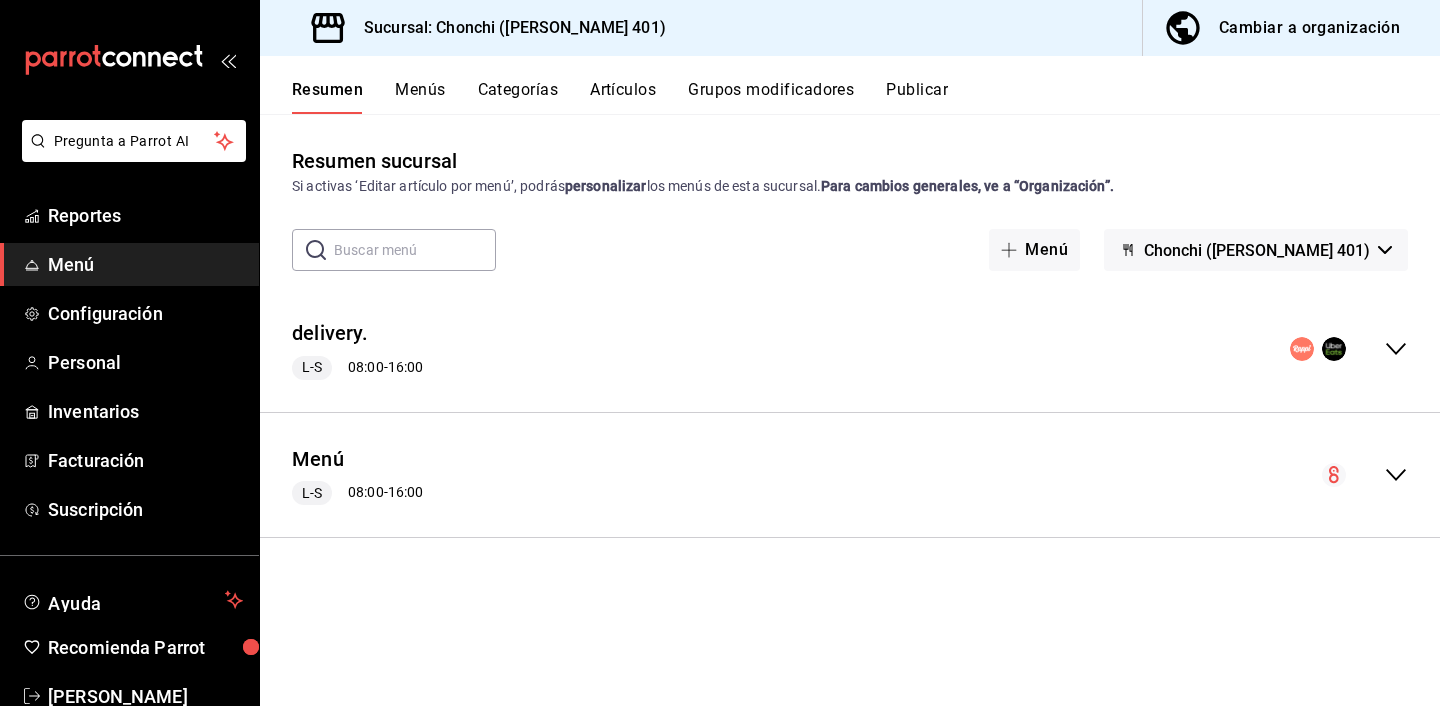 click on "Resumen Menús Categorías Artículos Grupos modificadores Publicar" at bounding box center (850, 85) 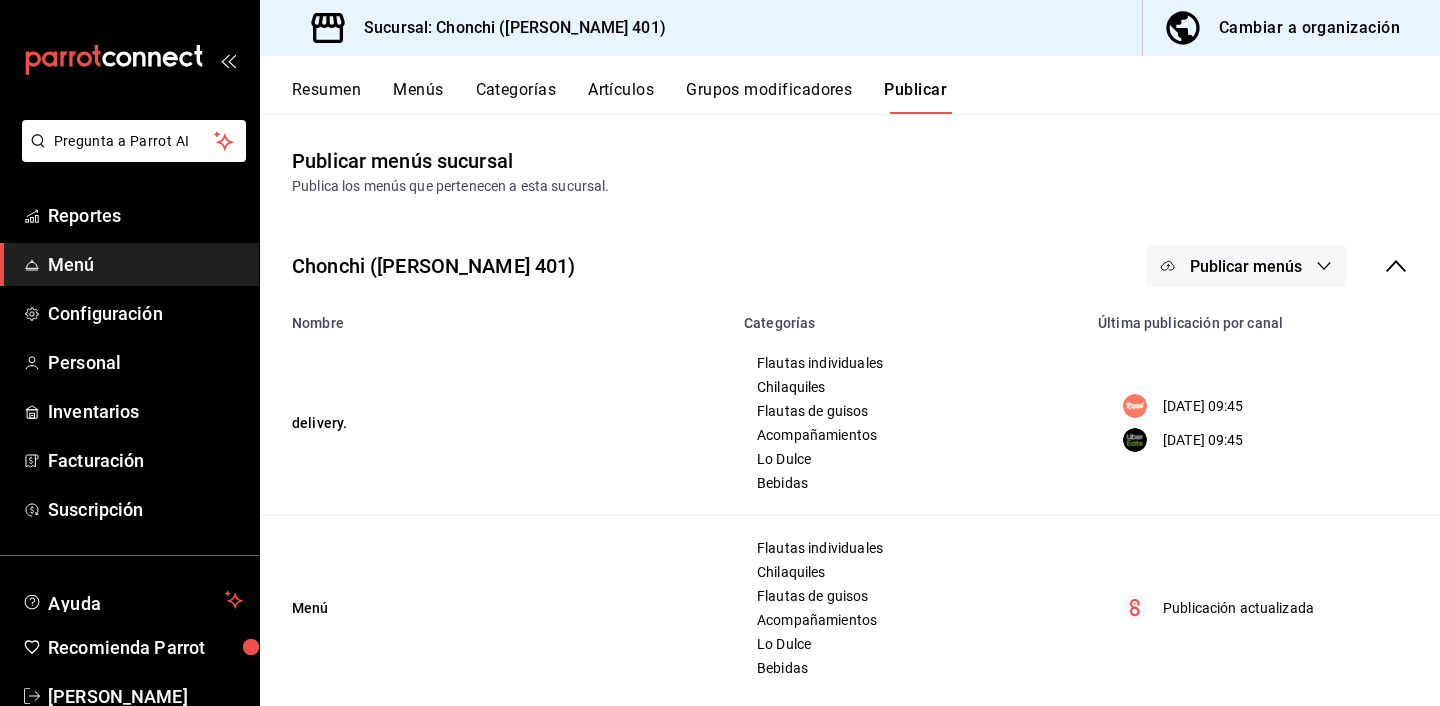 click on "Publicar menús" at bounding box center (1246, 266) 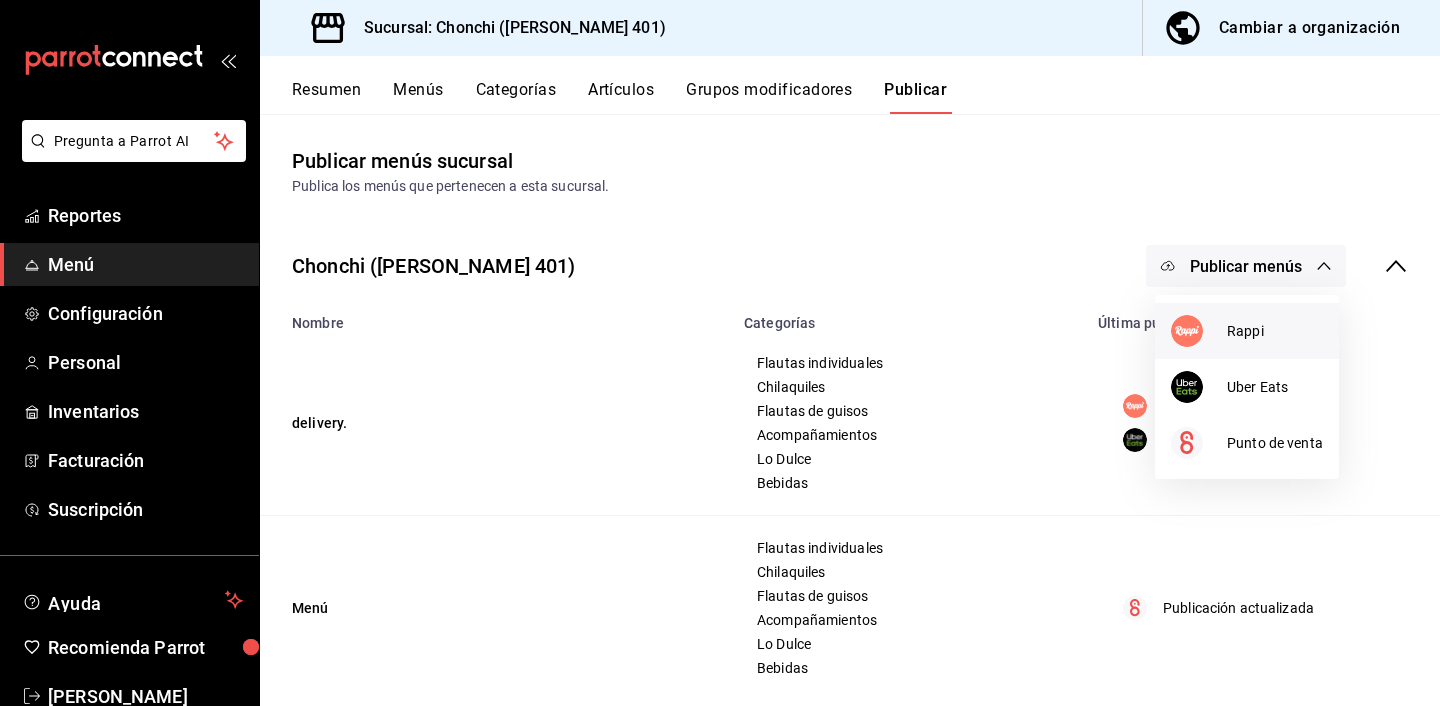 click at bounding box center [1187, 331] 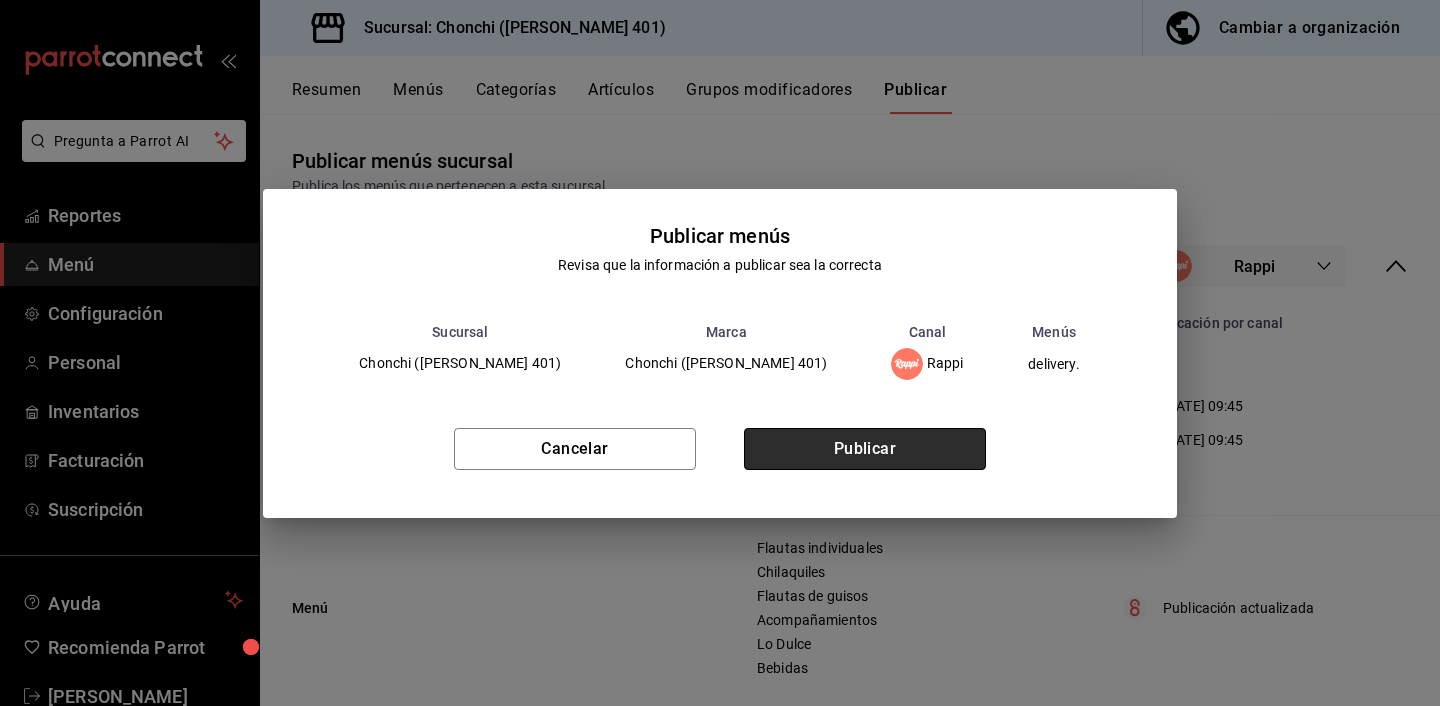 click on "Publicar" at bounding box center [865, 449] 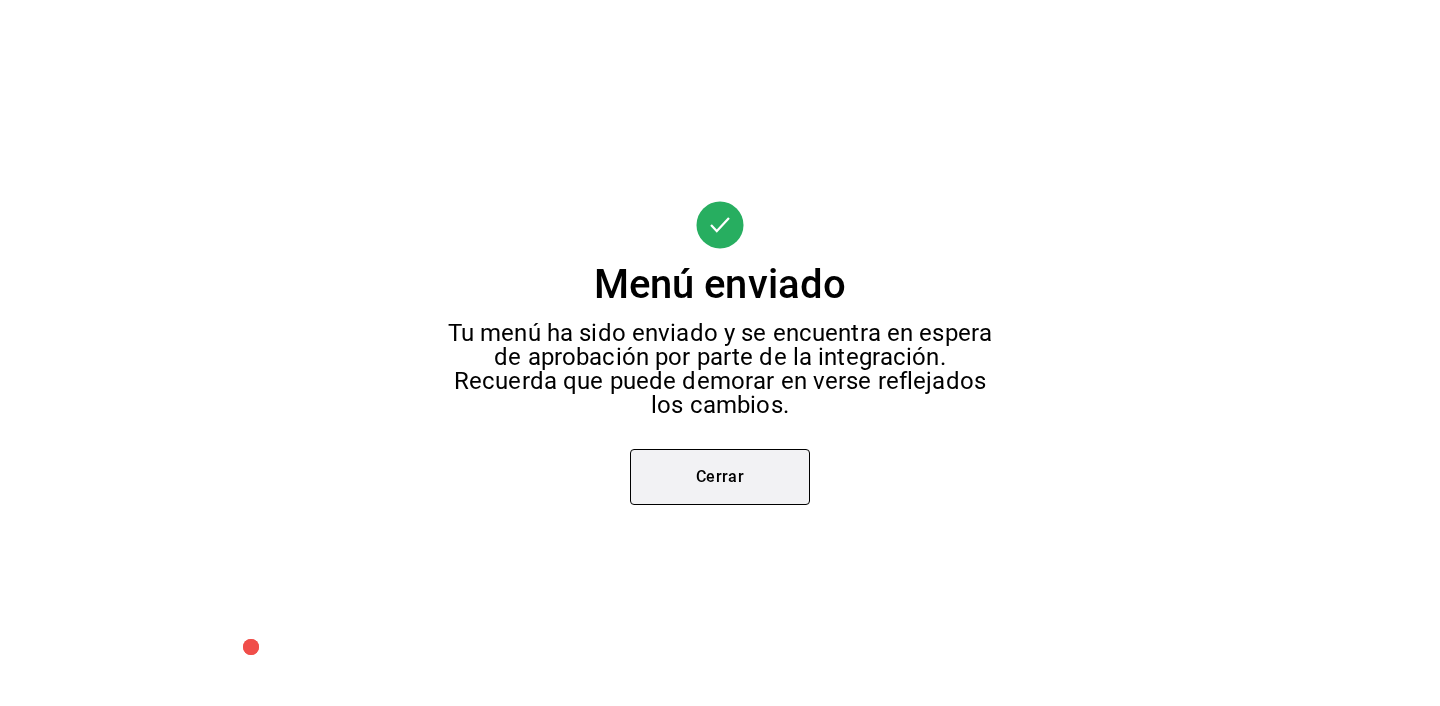 click on "Cerrar" at bounding box center (720, 477) 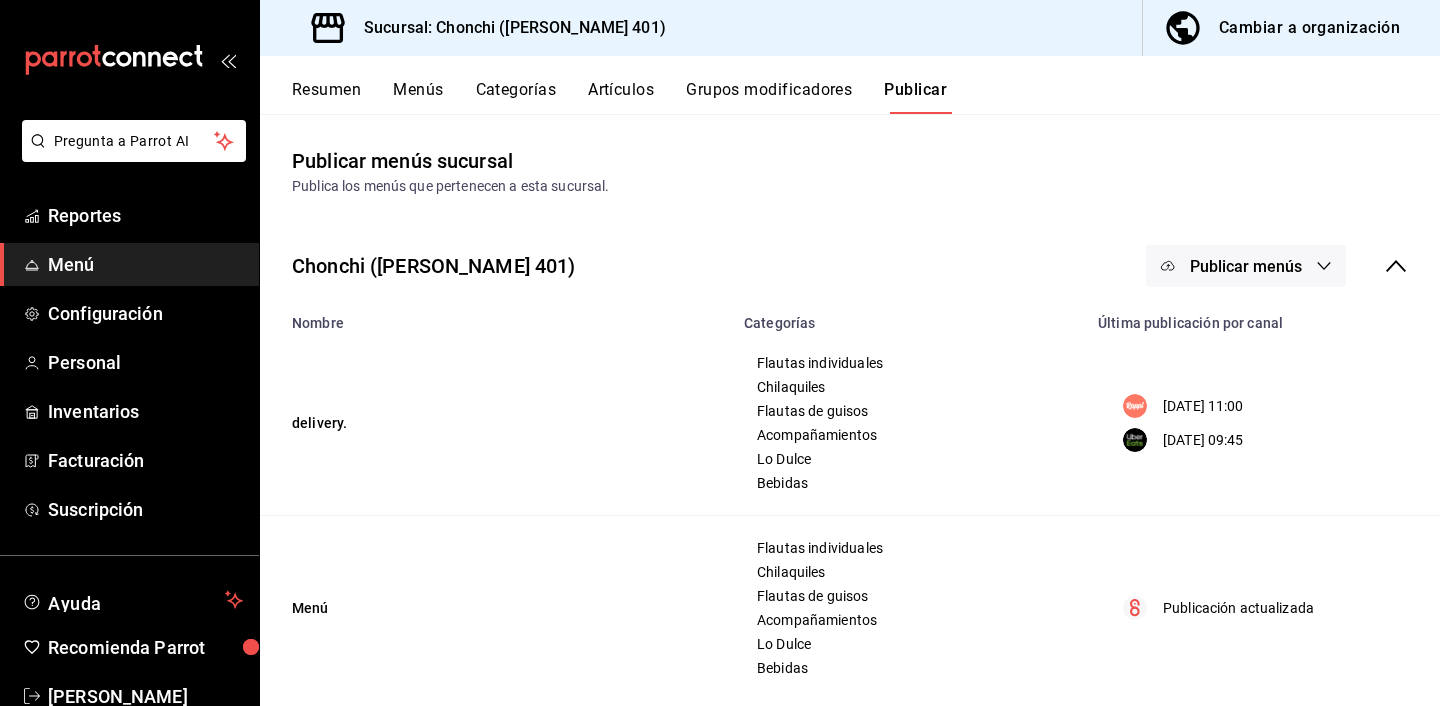 click on "Publicar menús" at bounding box center (1246, 266) 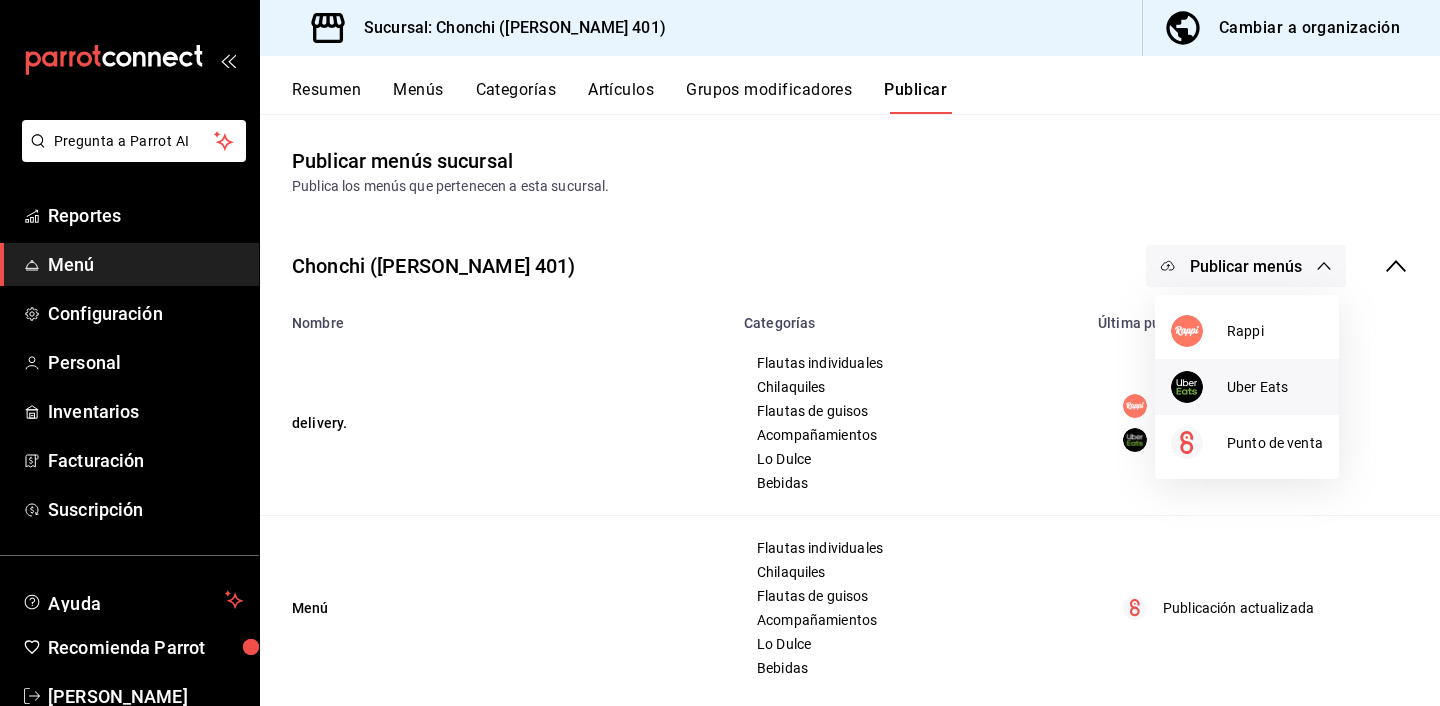 click on "Uber Eats" at bounding box center [1275, 387] 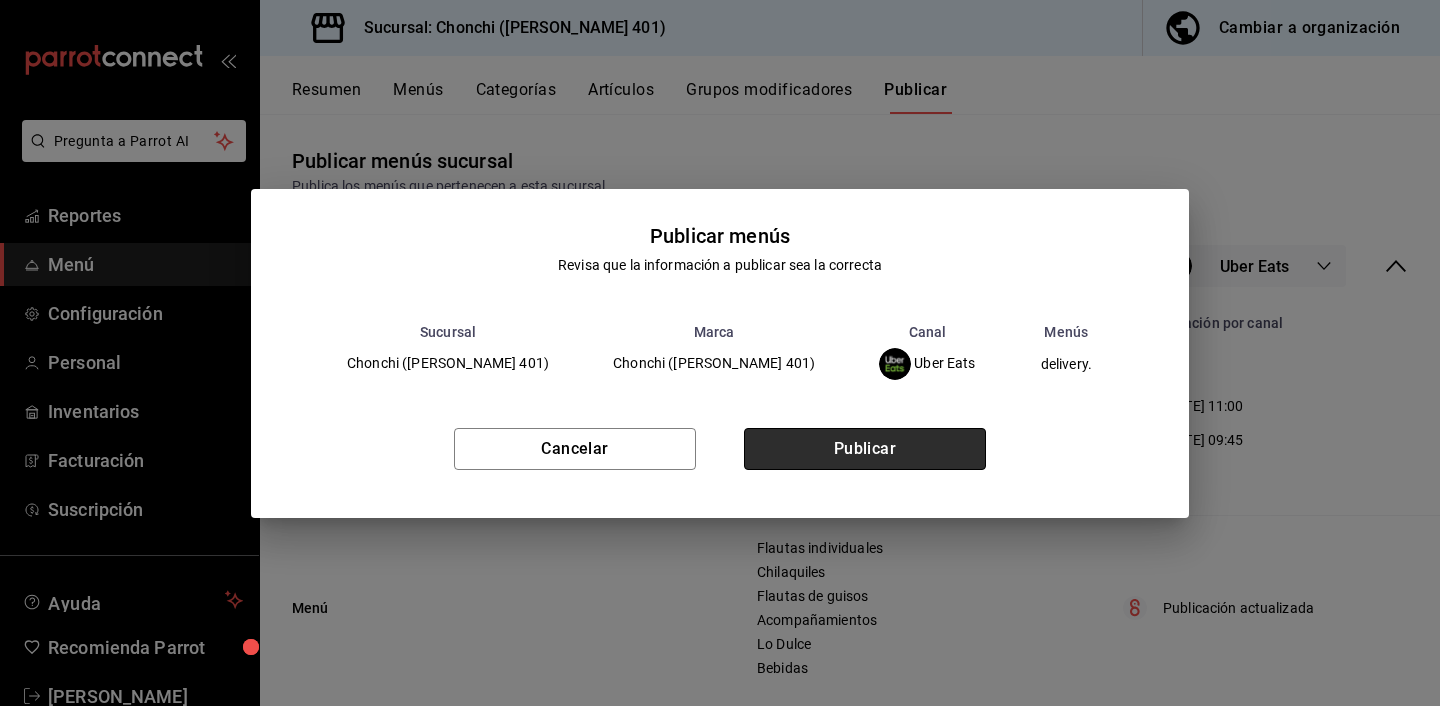 click on "Publicar" at bounding box center (865, 449) 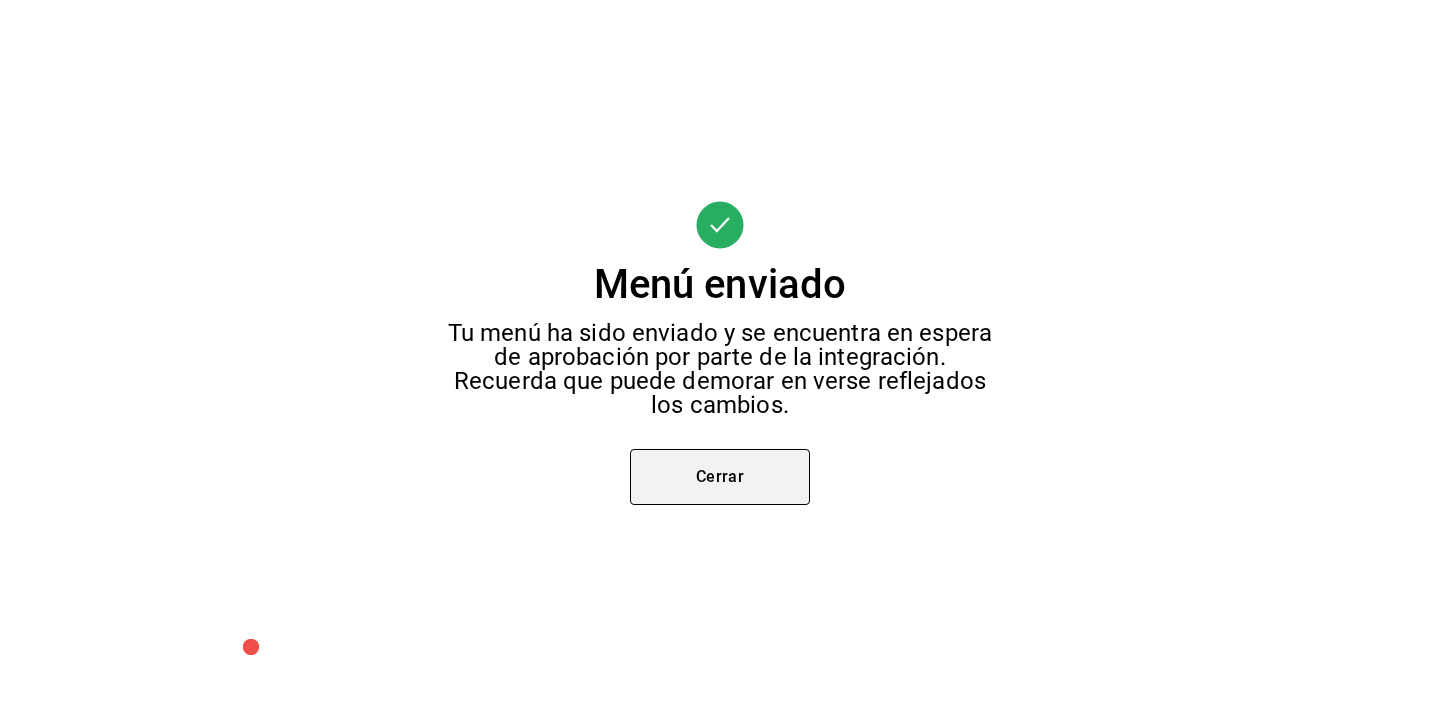 click on "Cerrar" at bounding box center (720, 477) 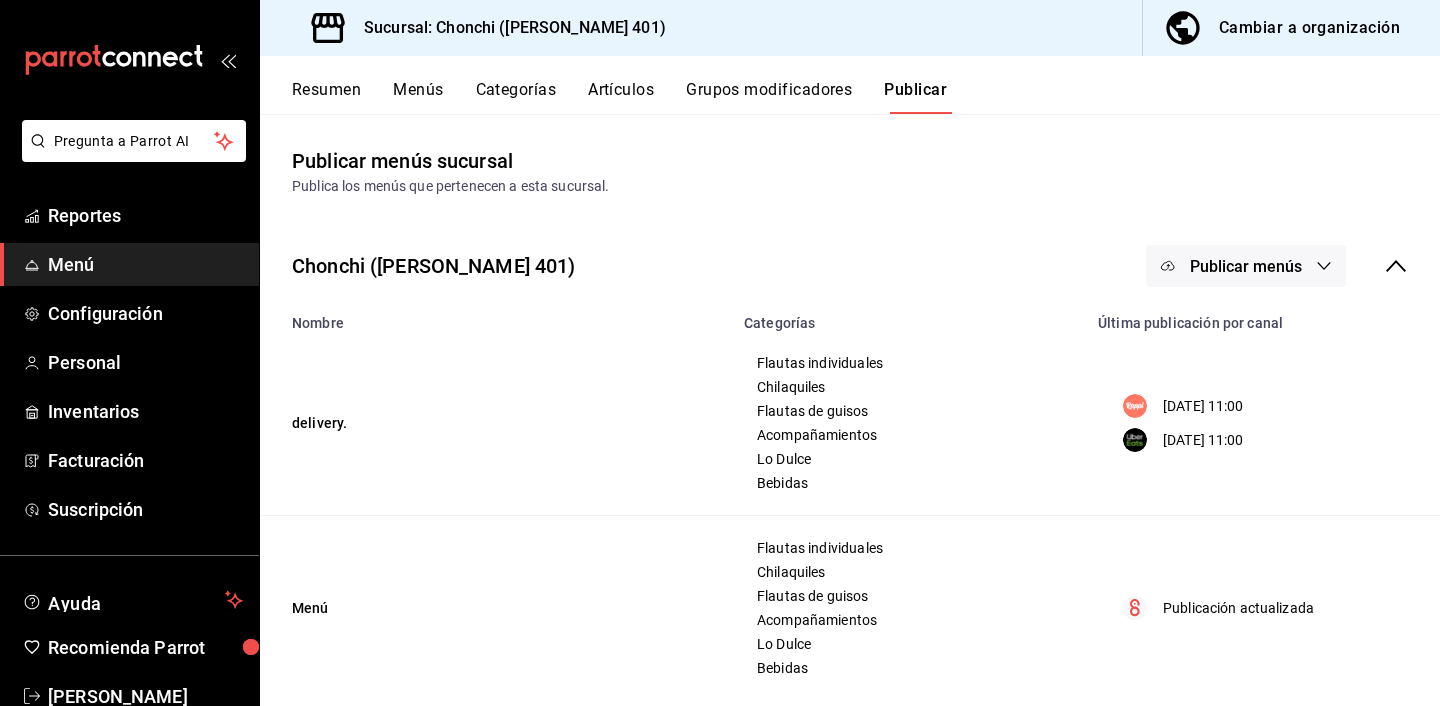 click on "Publicar menús" at bounding box center [1246, 266] 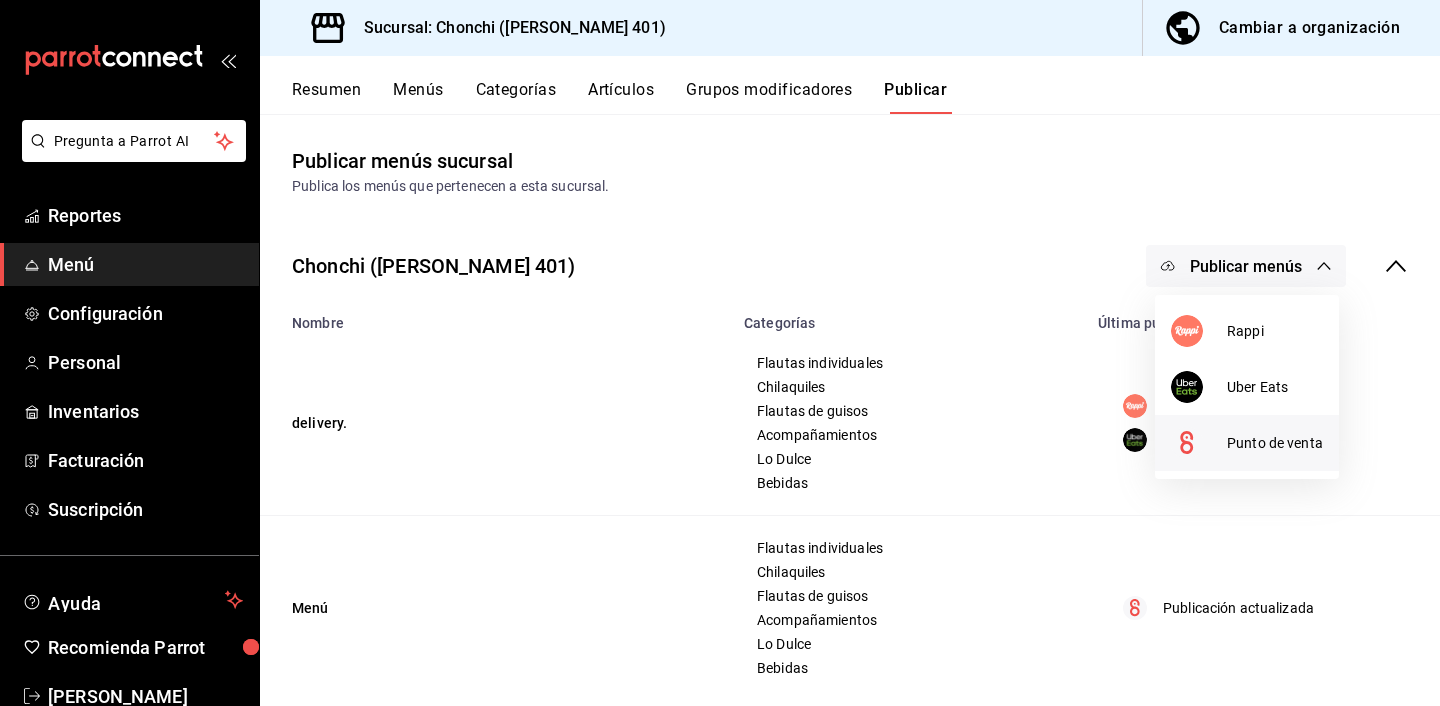 click on "Punto de venta" at bounding box center (1275, 443) 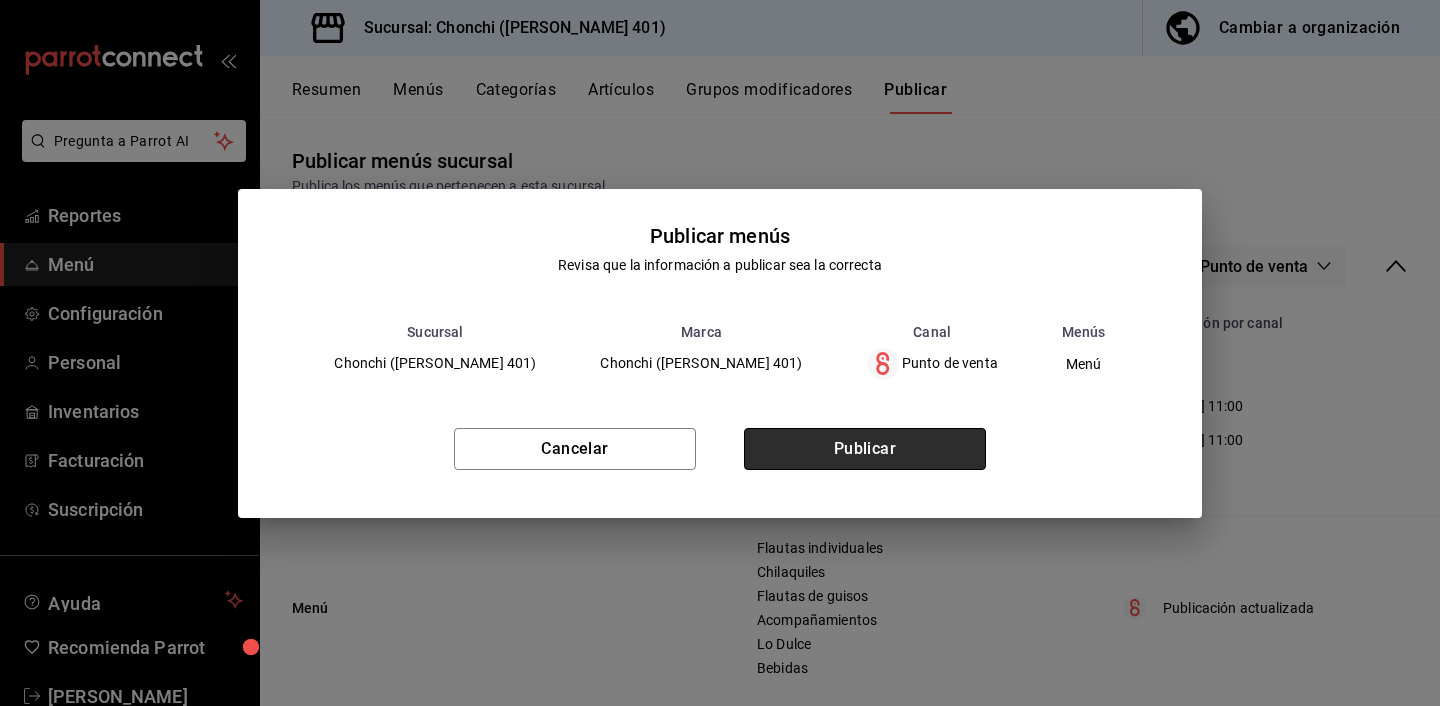 click on "Publicar" at bounding box center (865, 449) 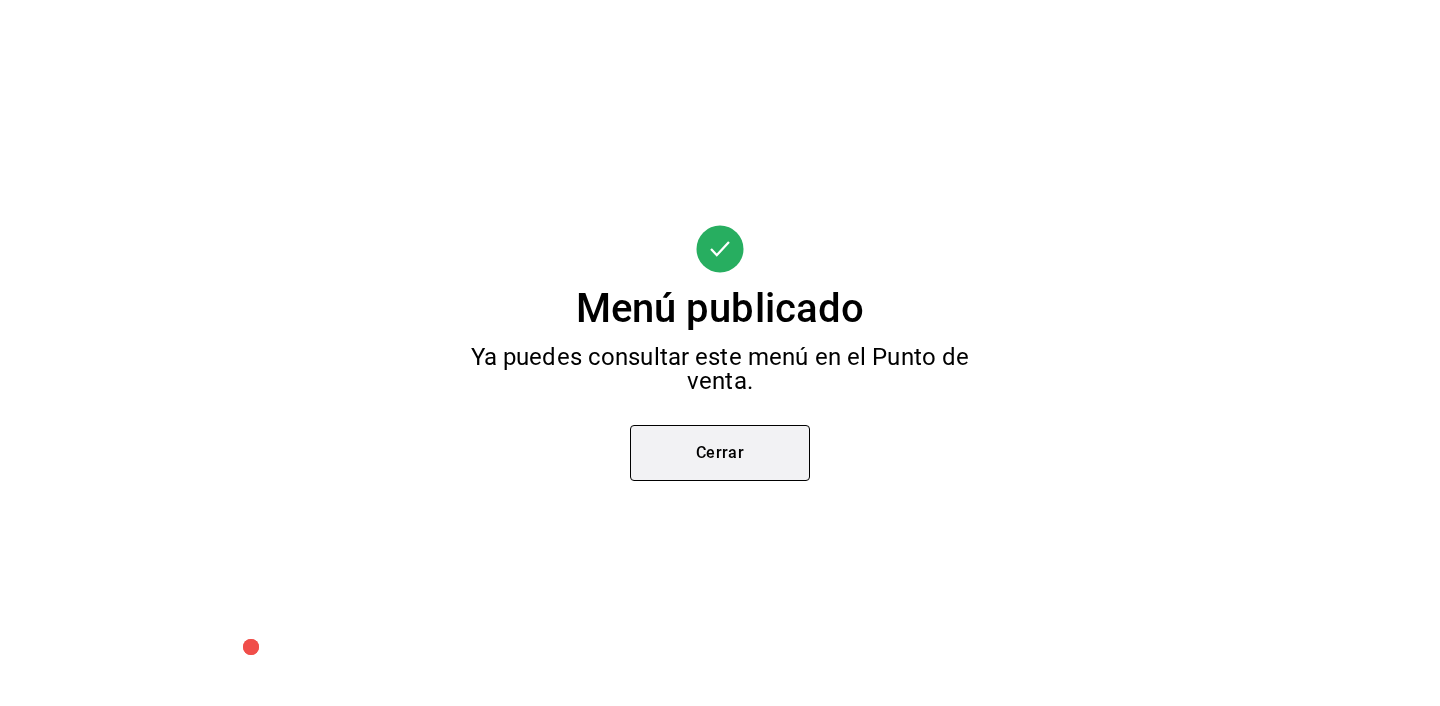 click on "Cerrar" at bounding box center [720, 453] 